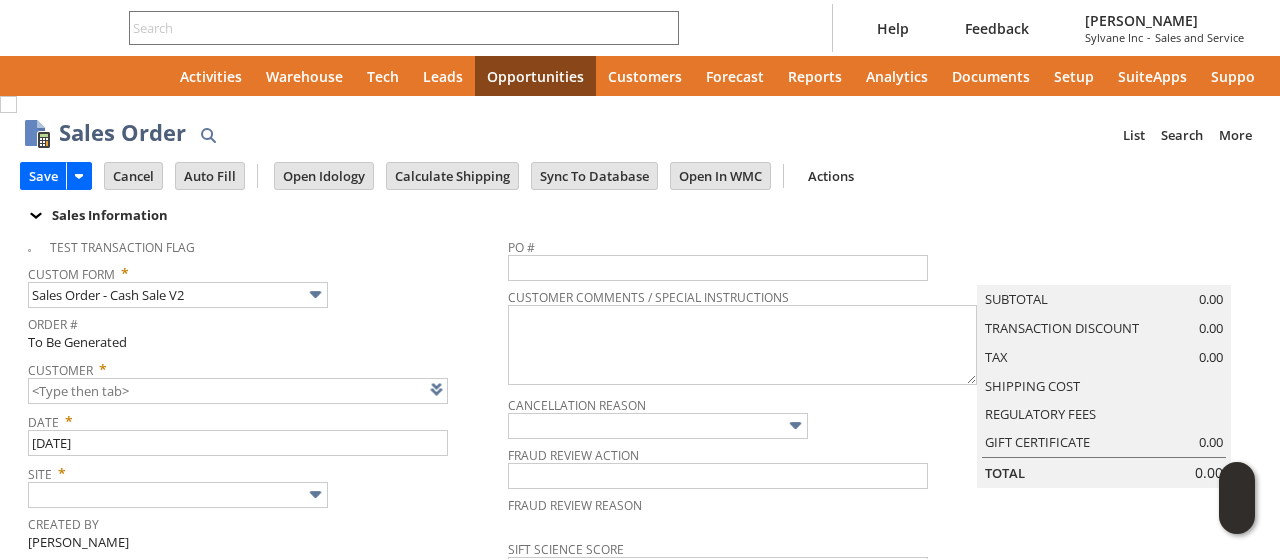 type on "Intelligent Recommendations ⁰" 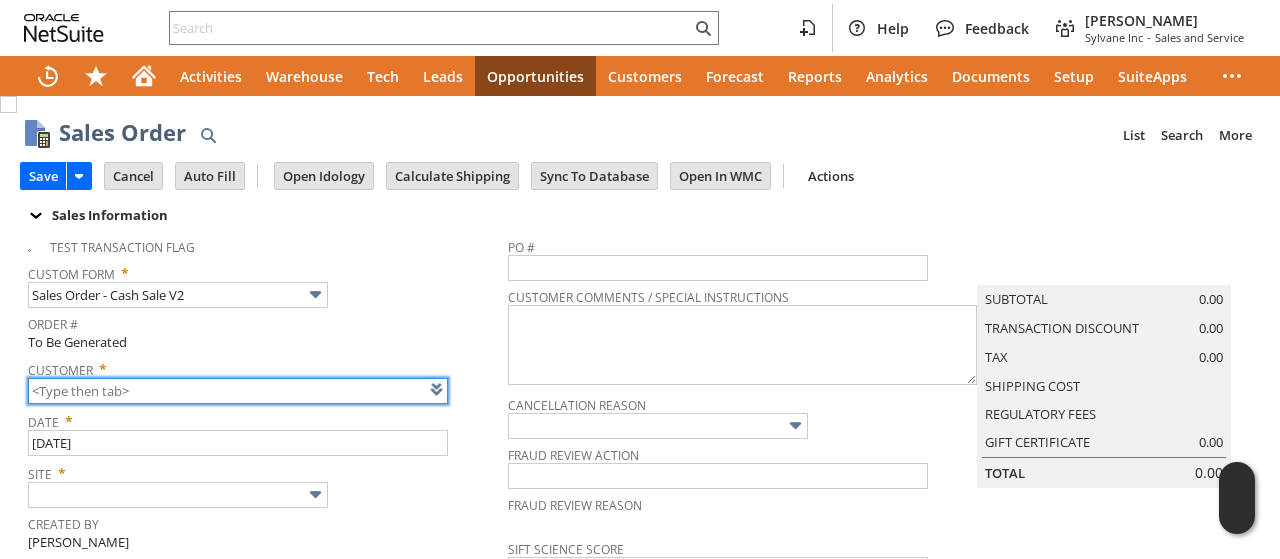 scroll, scrollTop: 0, scrollLeft: 0, axis: both 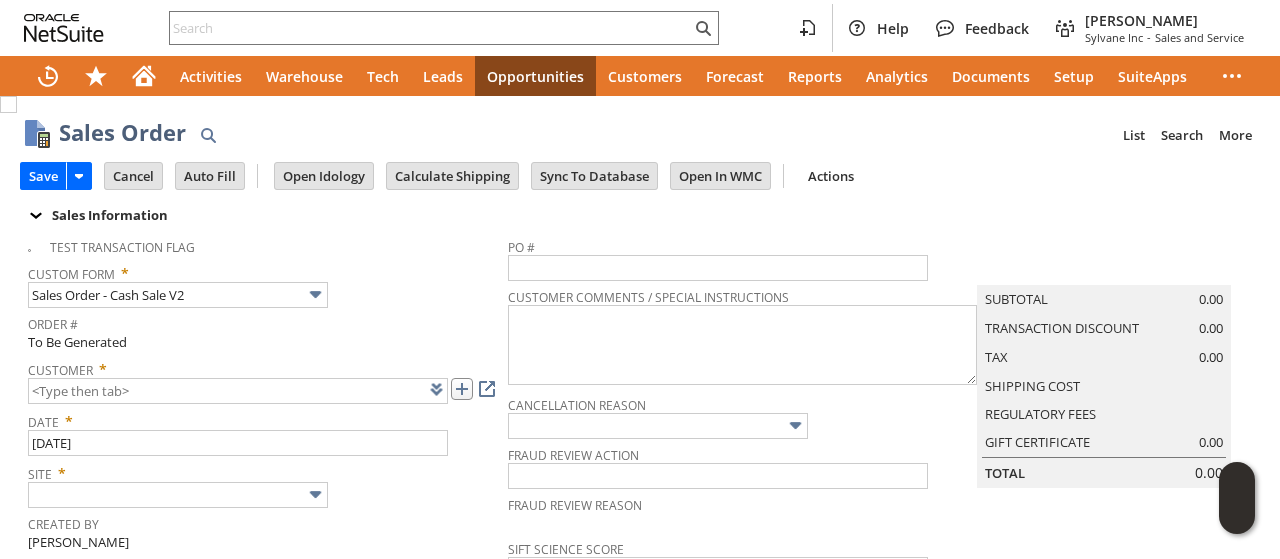 click at bounding box center (462, 389) 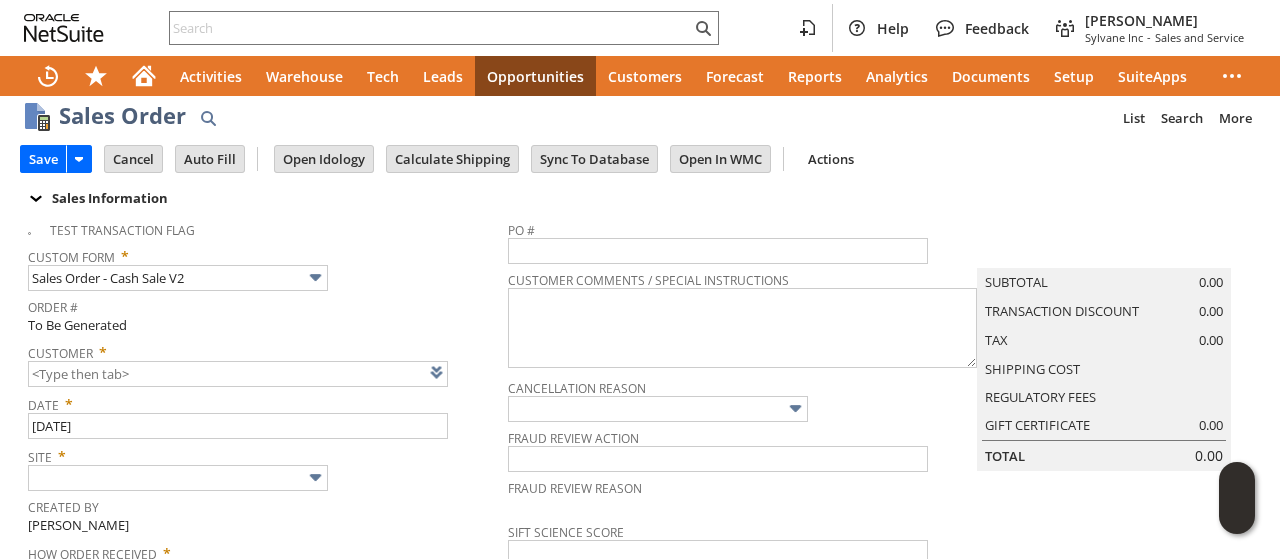 scroll, scrollTop: 0, scrollLeft: 0, axis: both 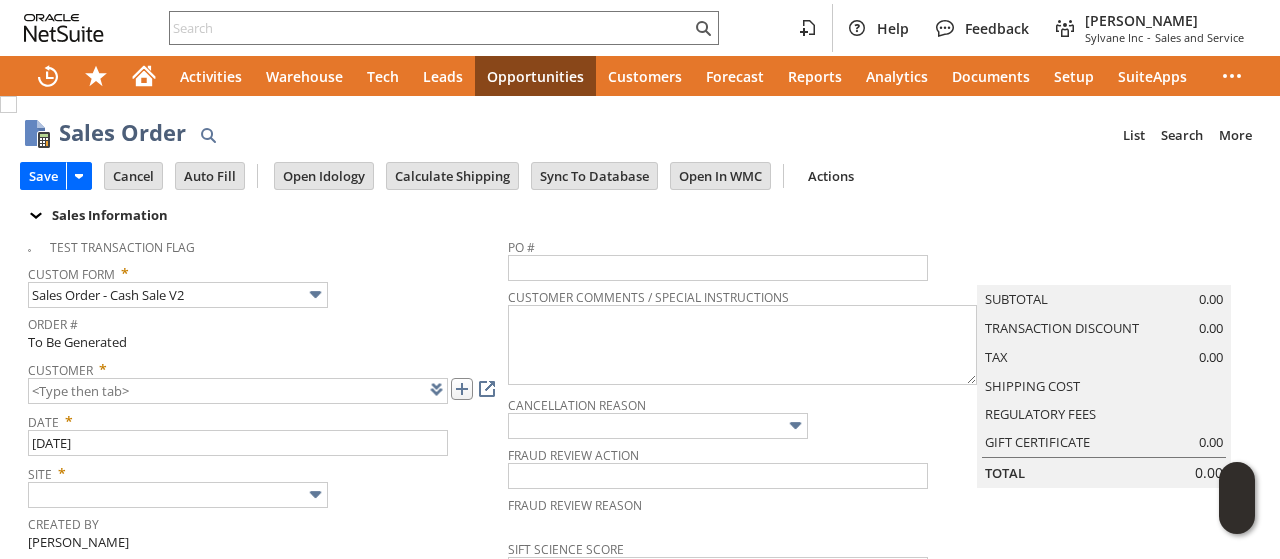 click at bounding box center [462, 389] 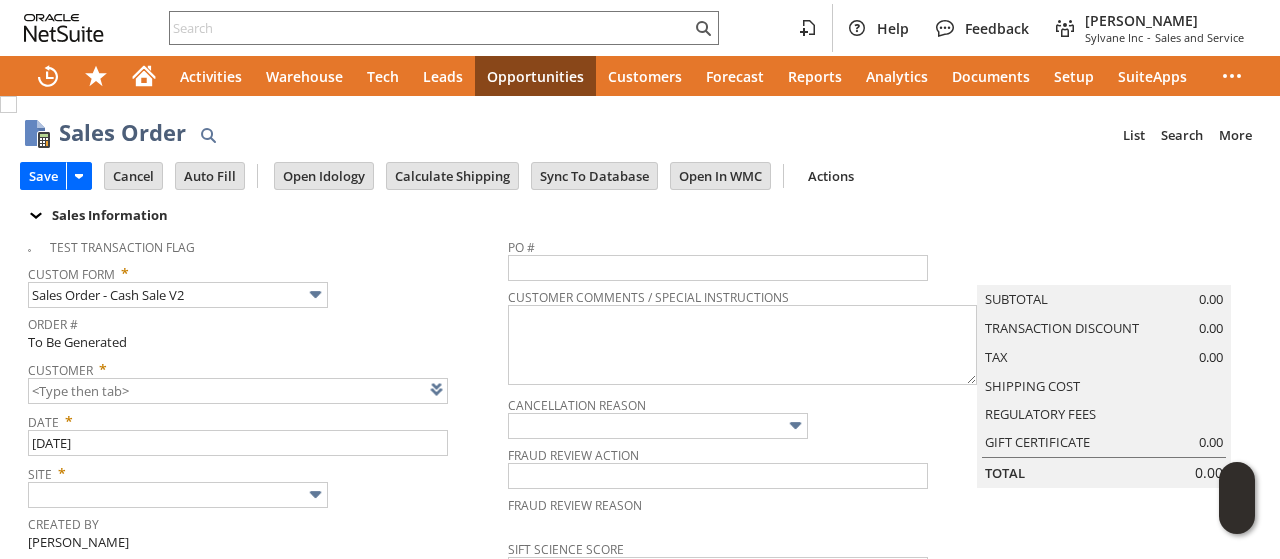 drag, startPoint x: 1014, startPoint y: 152, endPoint x: 699, endPoint y: 96, distance: 319.93906 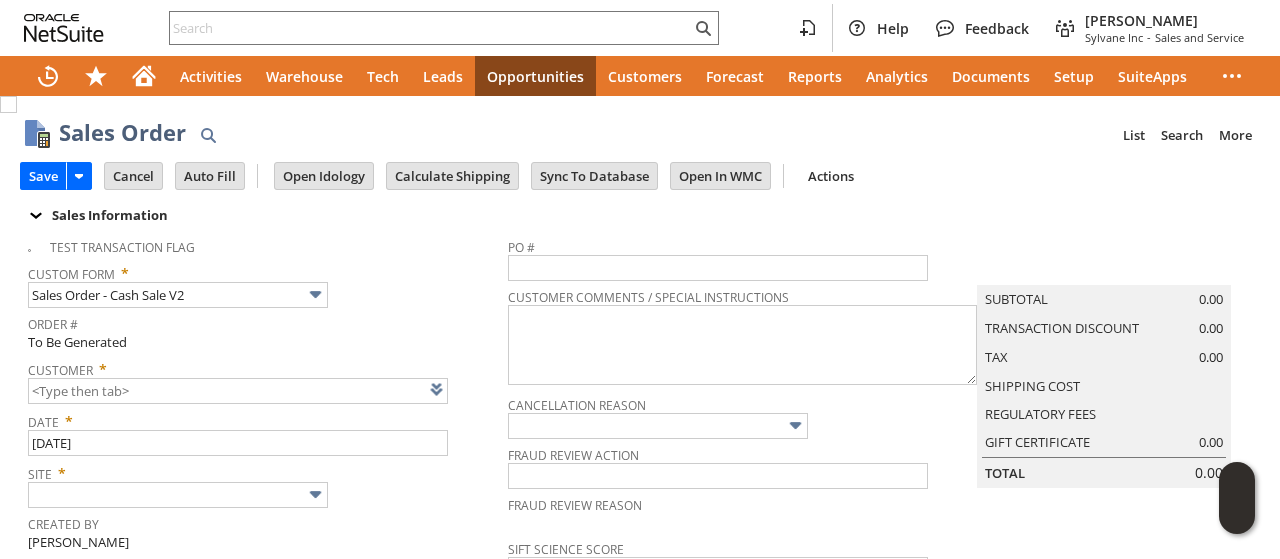 click on "Sales Order
List
Search
More
Add To Shortcuts" at bounding box center (659, 134) 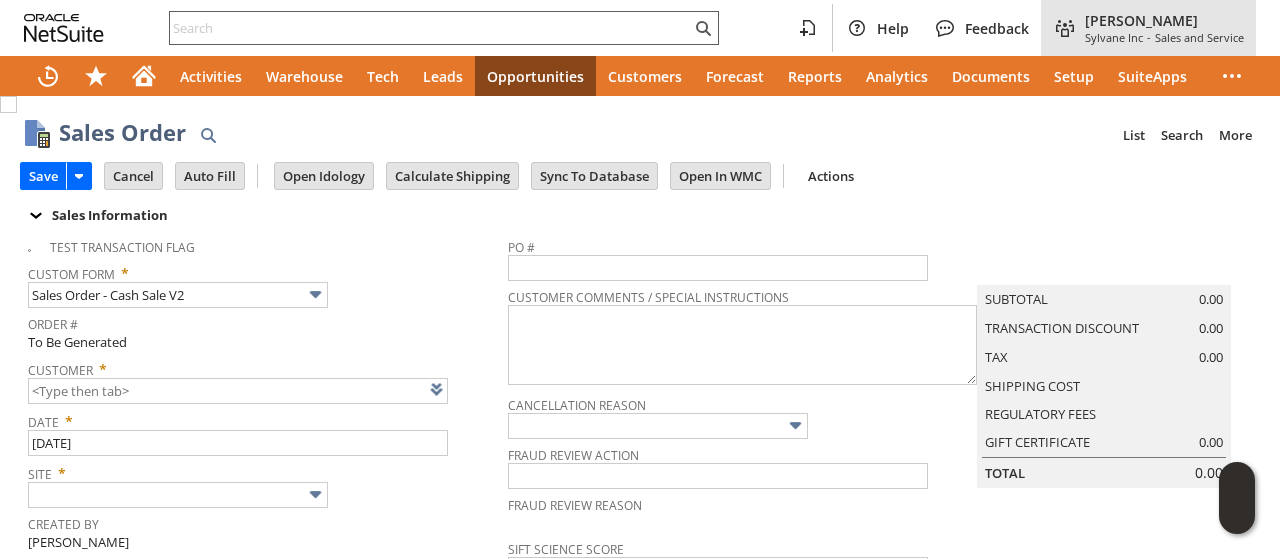 type on "CU1225310 Hill Airforce Base" 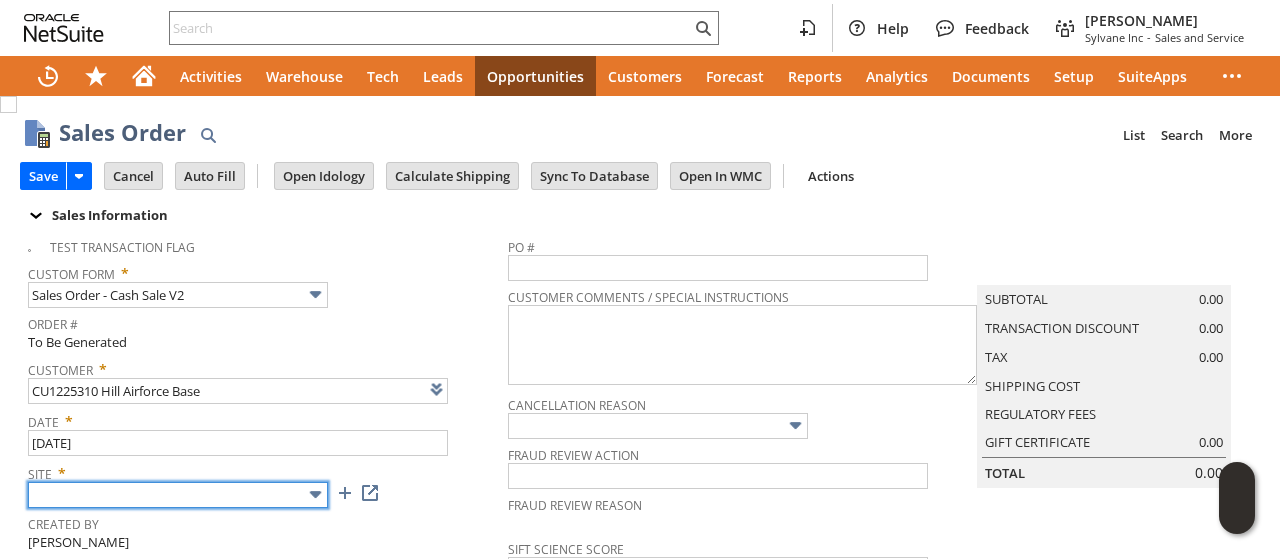 click at bounding box center (178, 495) 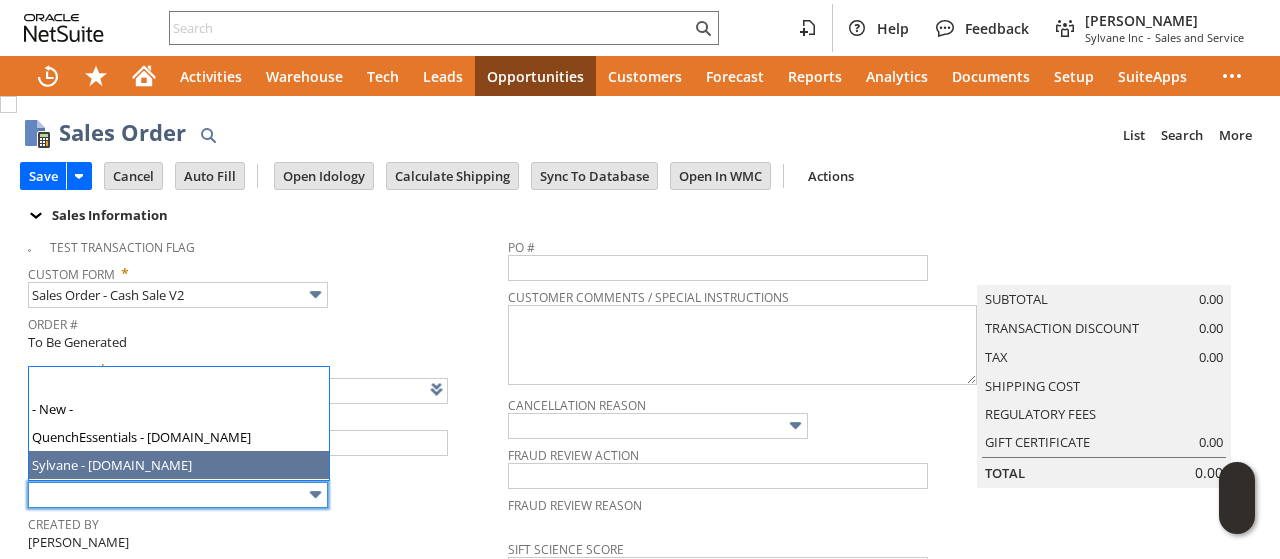 type on "Sylvane - [DOMAIN_NAME]" 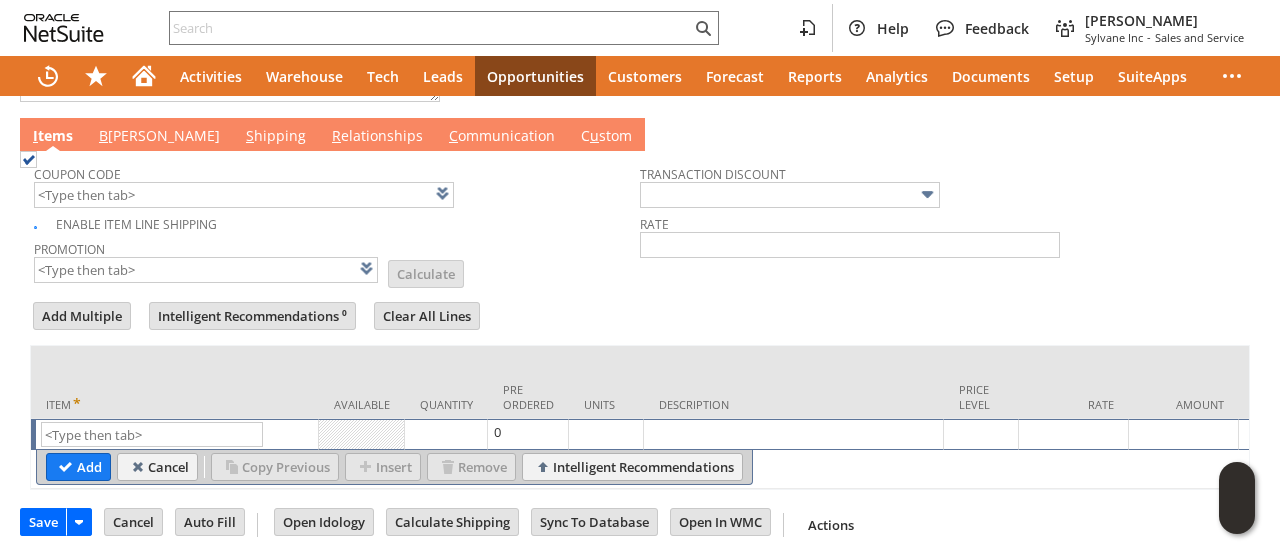 scroll, scrollTop: 1038, scrollLeft: 0, axis: vertical 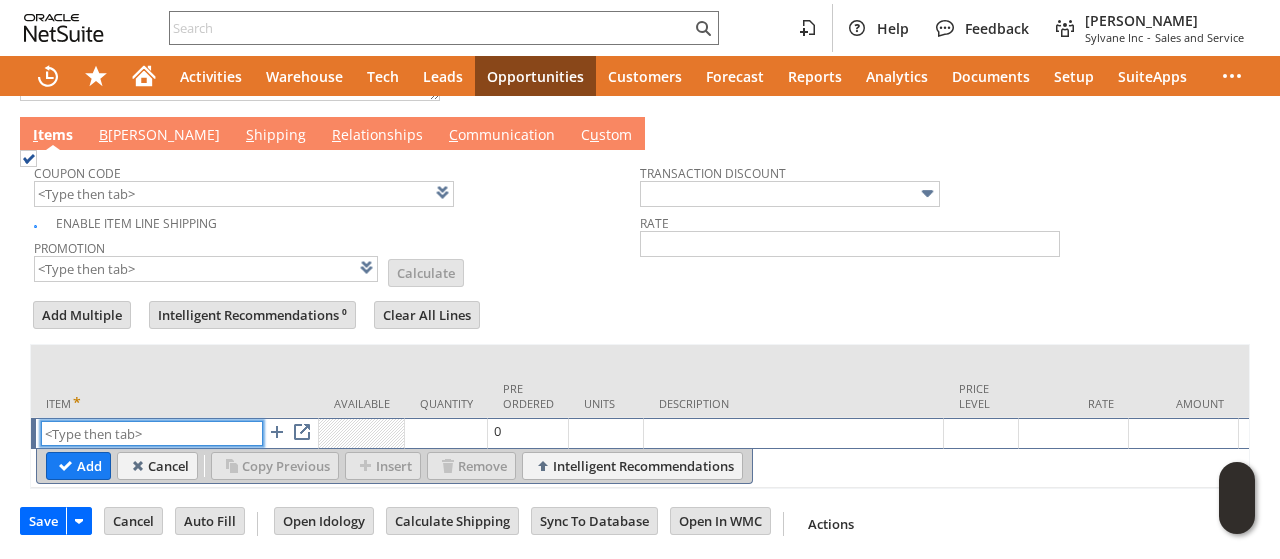 paste on "AI1543" 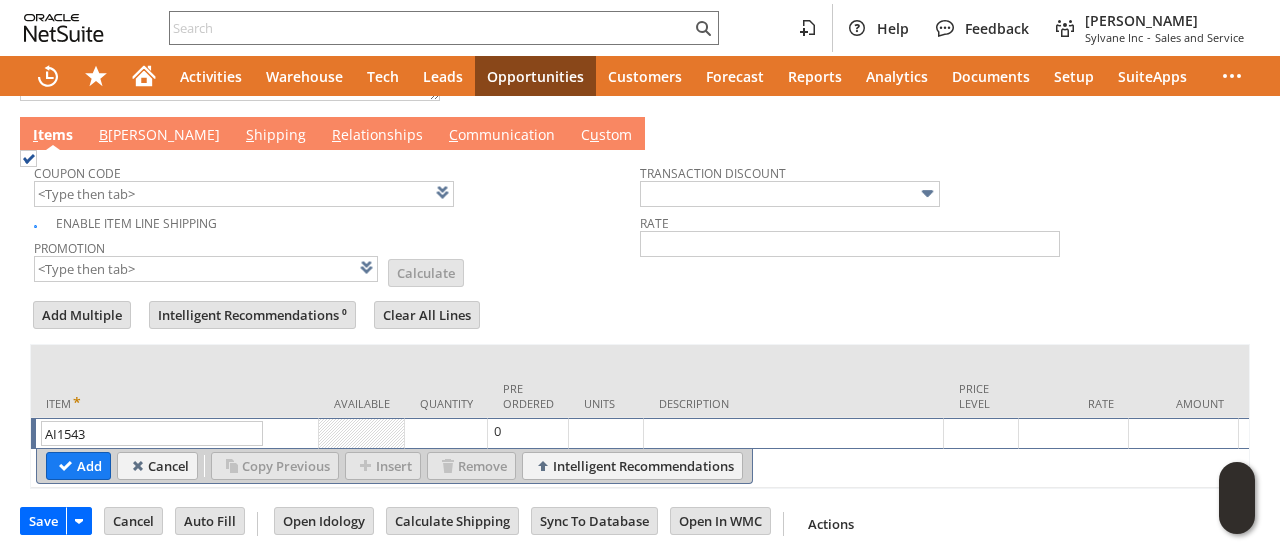 click on "Promotion" at bounding box center [206, 245] 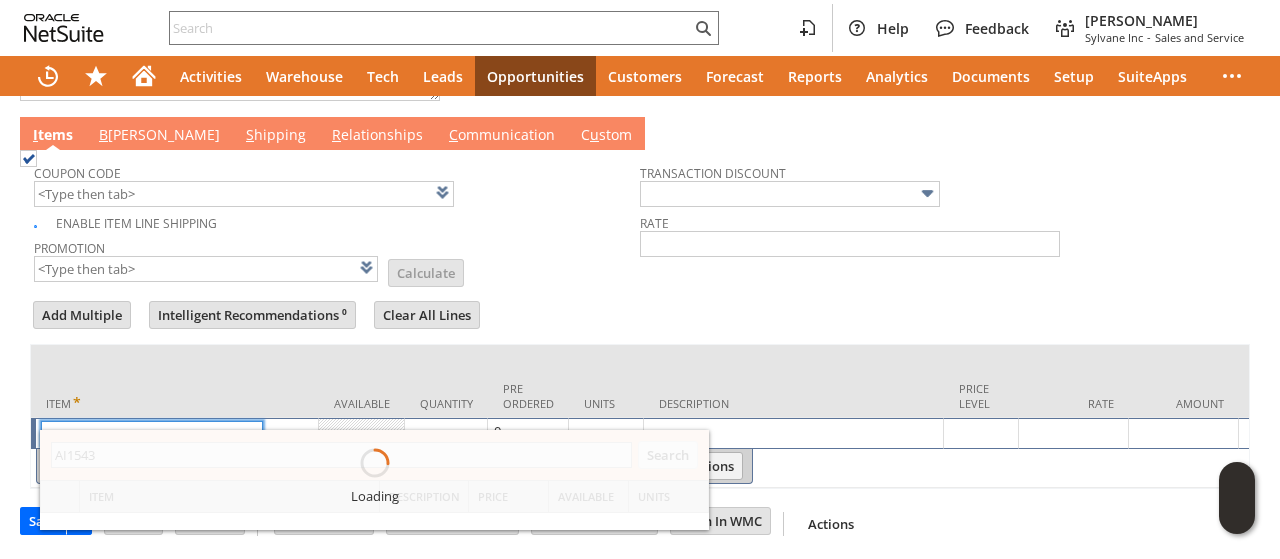 type on "ai1543" 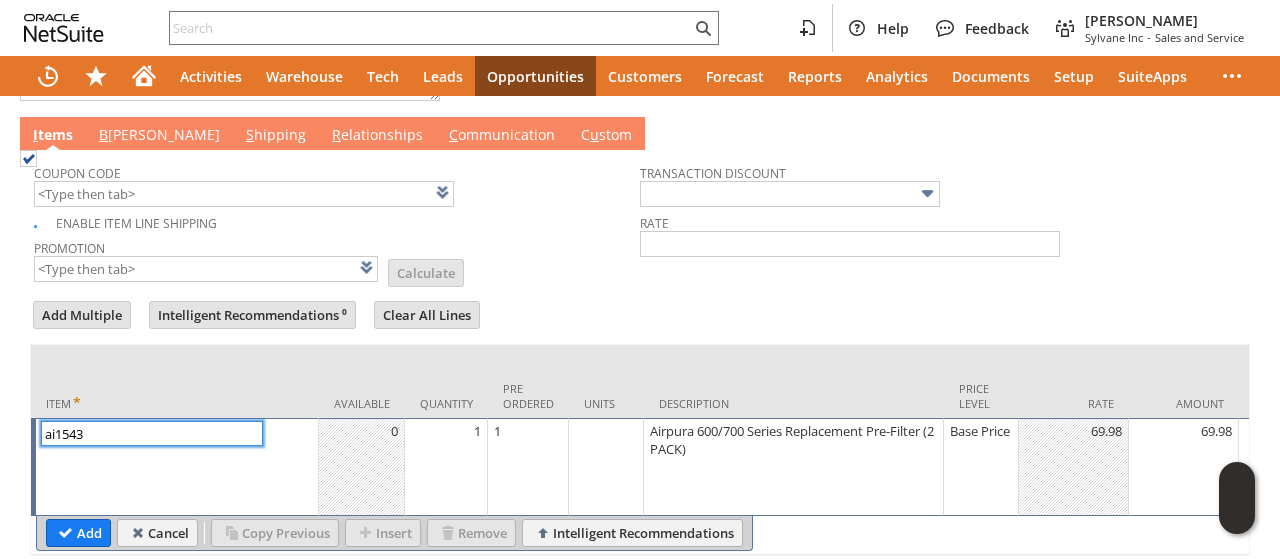 type on "1" 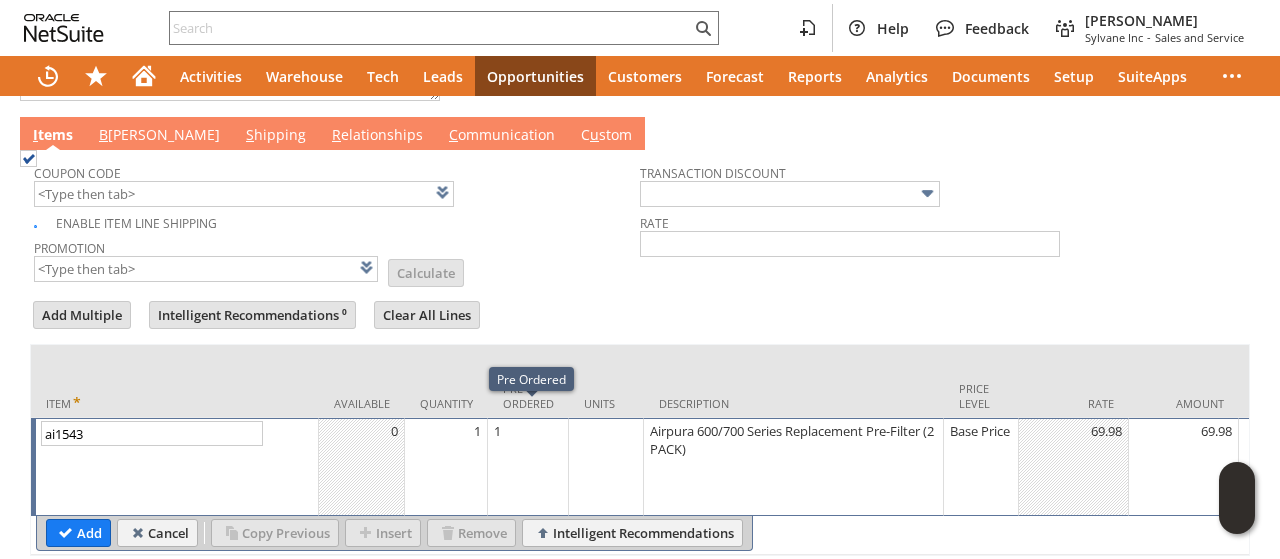 click on "1" at bounding box center [446, 467] 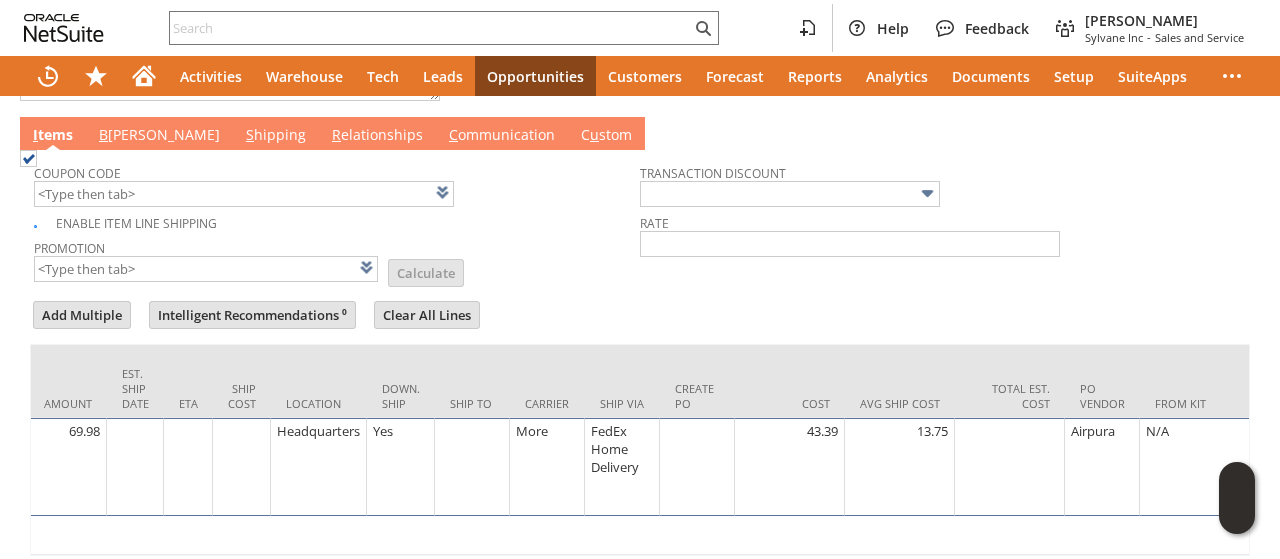 scroll, scrollTop: 0, scrollLeft: 1100, axis: horizontal 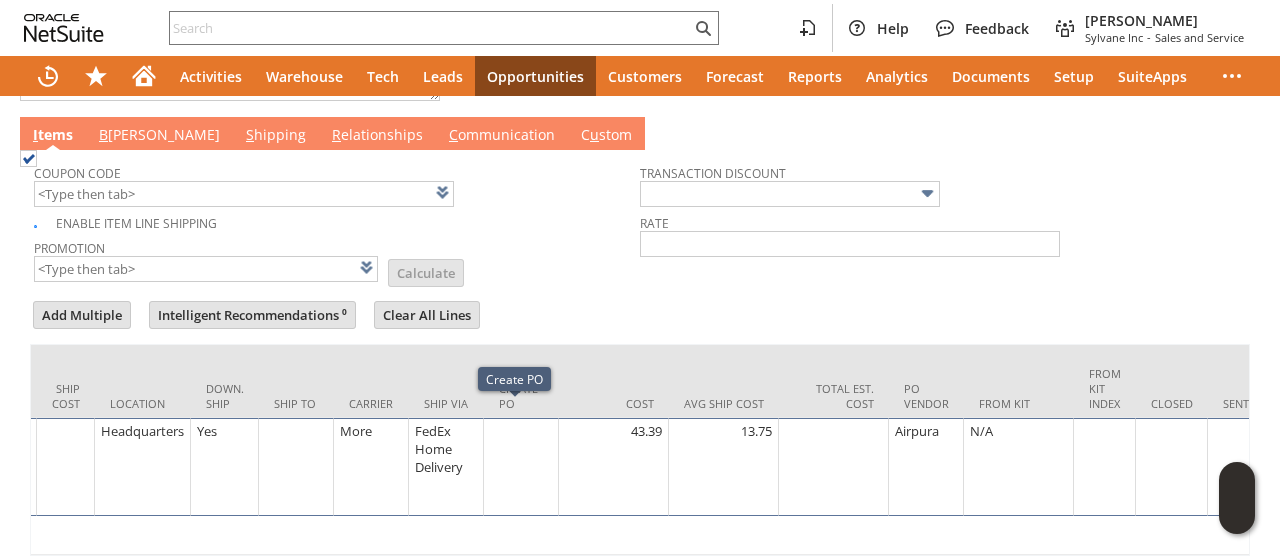 type on "3" 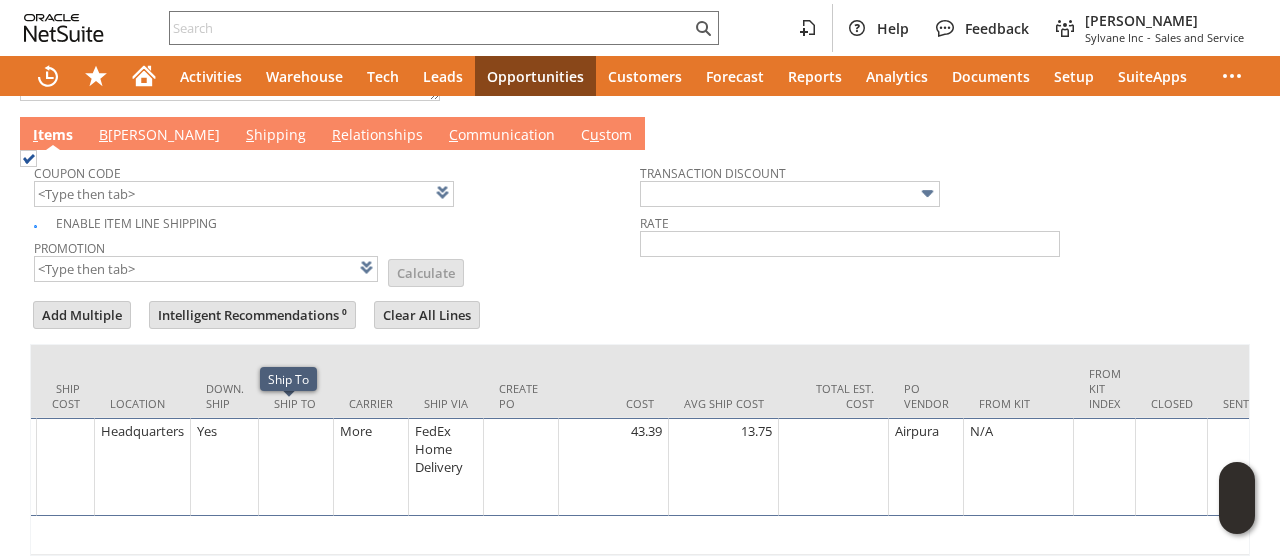 click at bounding box center (296, 431) 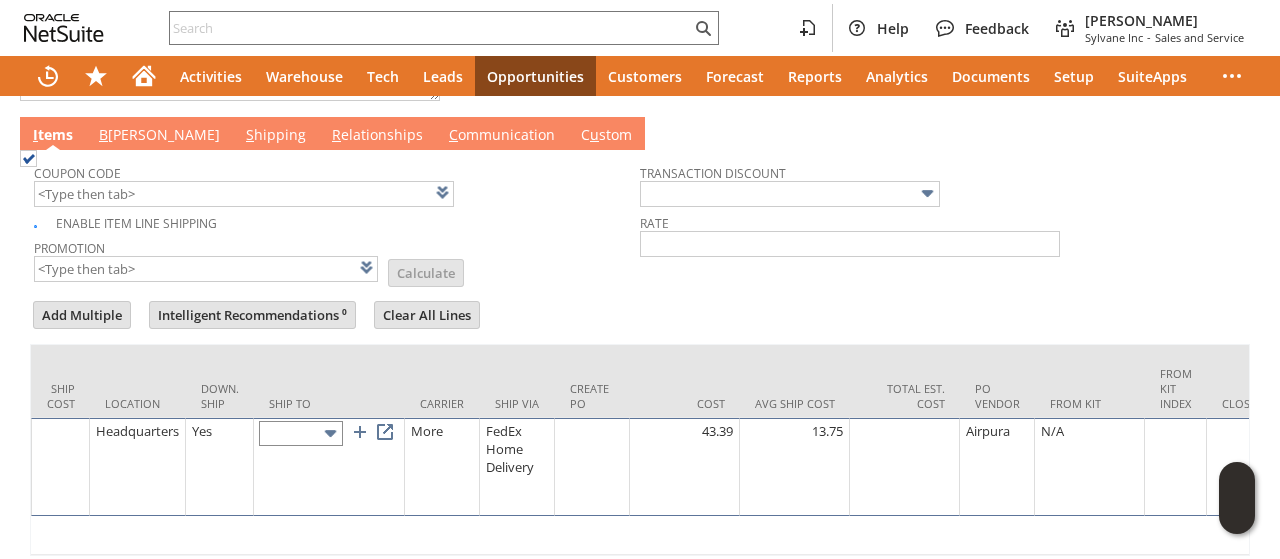 click at bounding box center (301, 433) 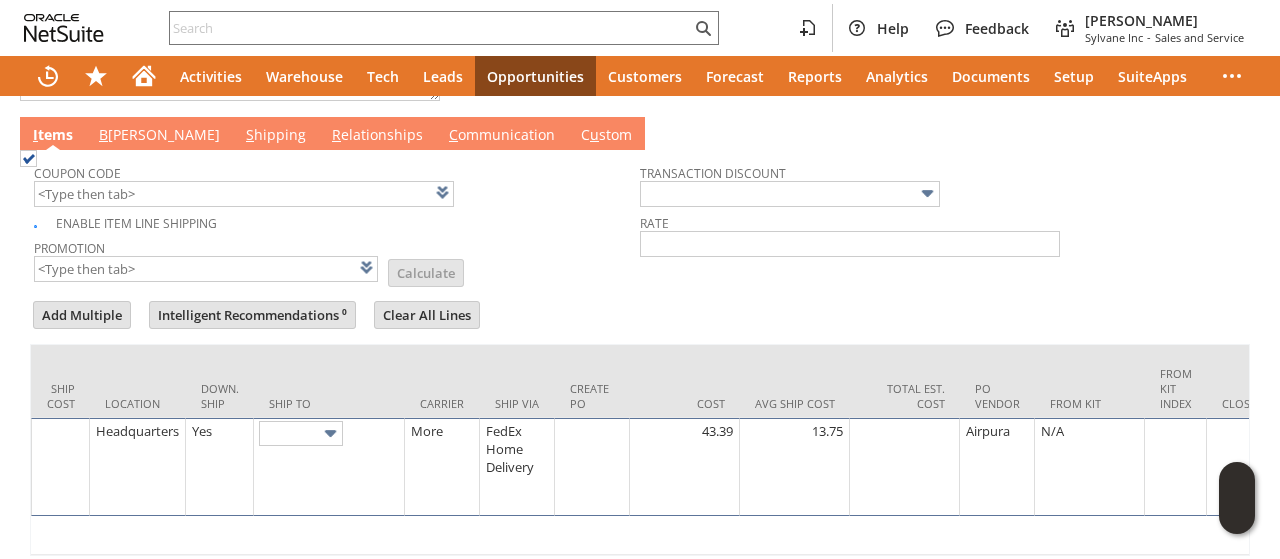 drag, startPoint x: 997, startPoint y: 289, endPoint x: 919, endPoint y: 269, distance: 80.523285 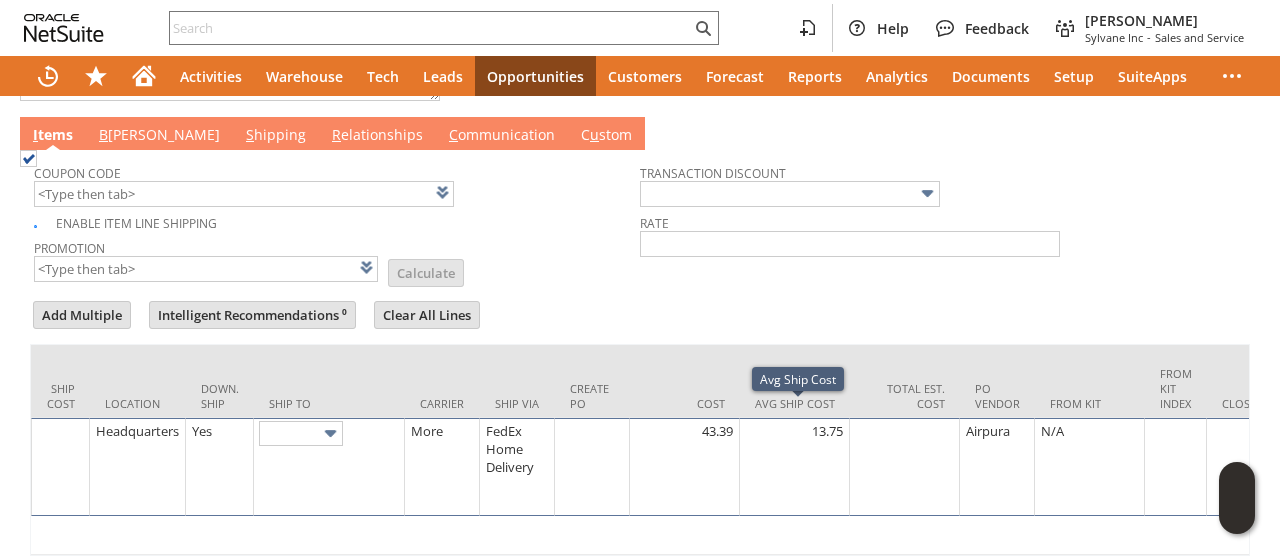 type on "[STREET_ADDRESS]" 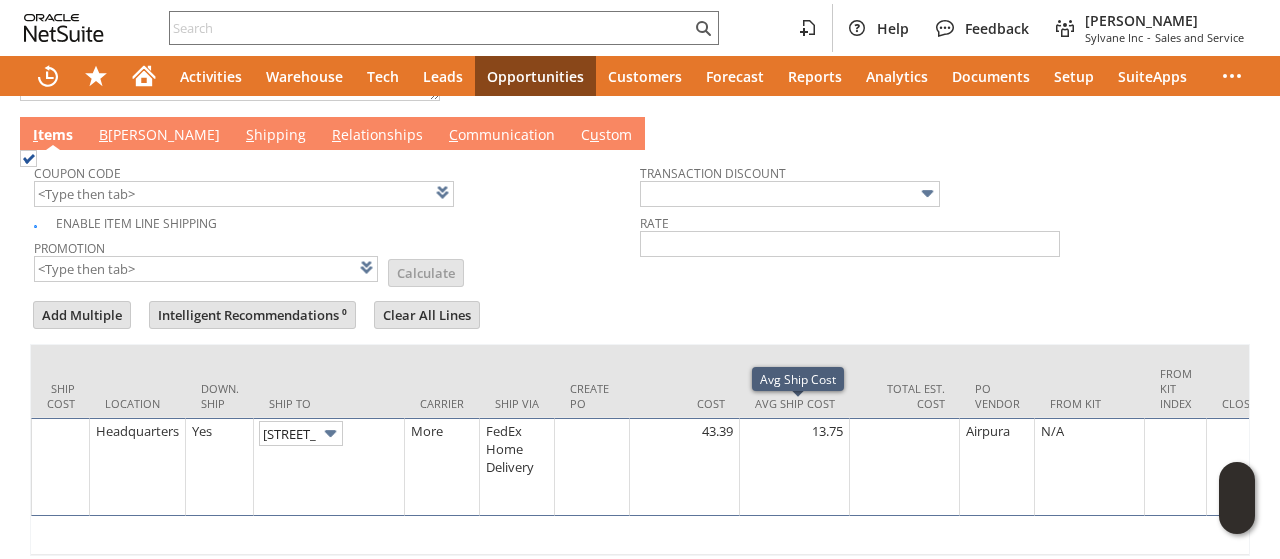 click at bounding box center [640, 293] 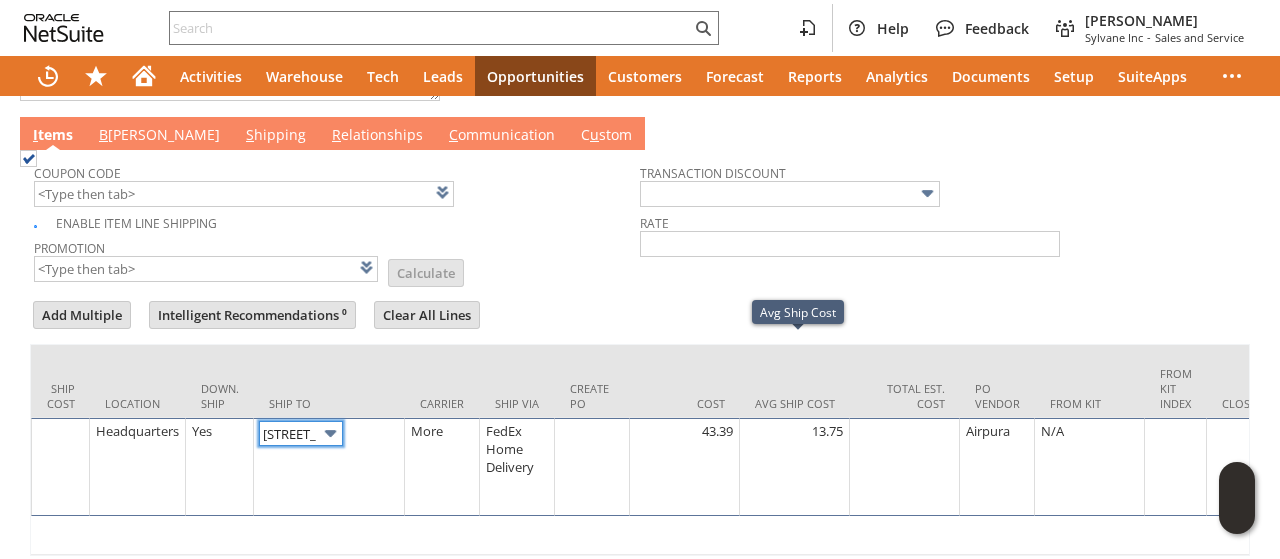 scroll, scrollTop: 0, scrollLeft: 0, axis: both 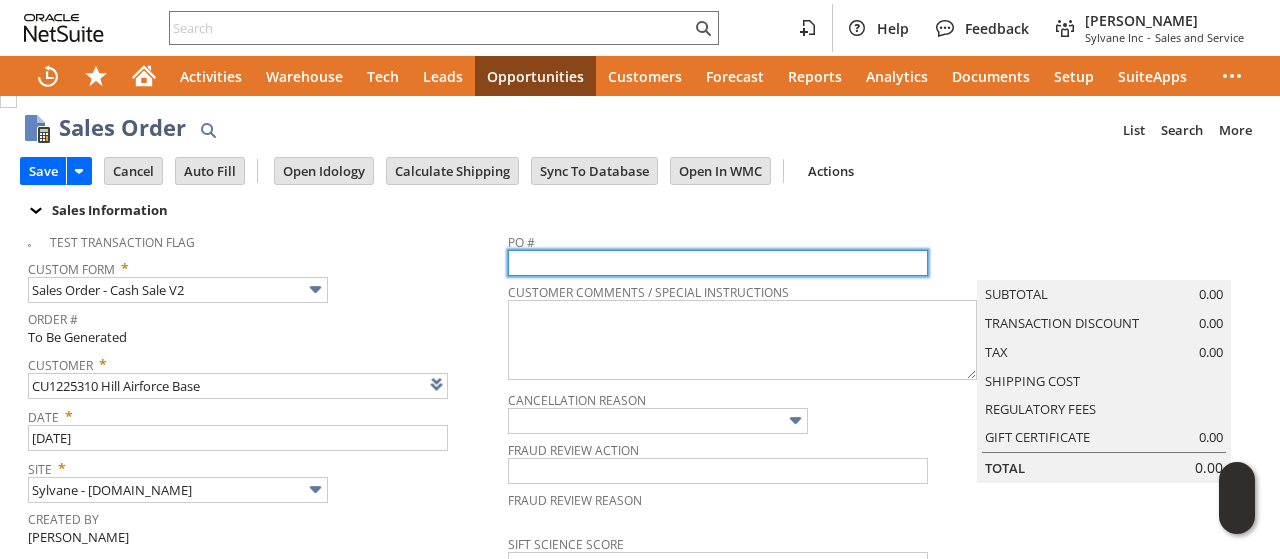 paste on "47QDCC25MADE4" 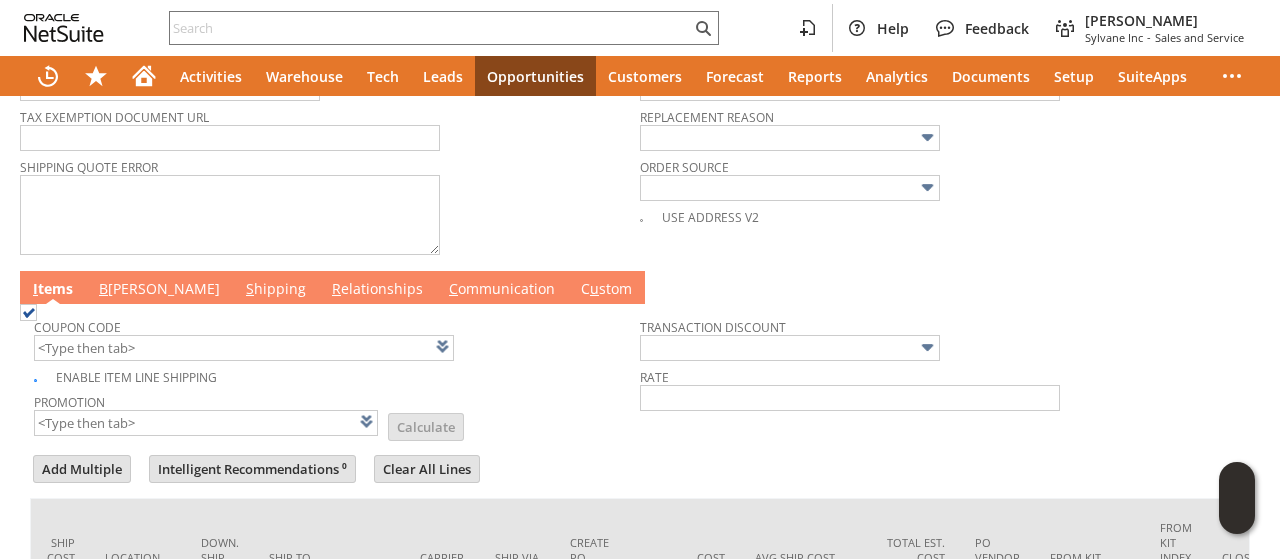 scroll, scrollTop: 1020, scrollLeft: 0, axis: vertical 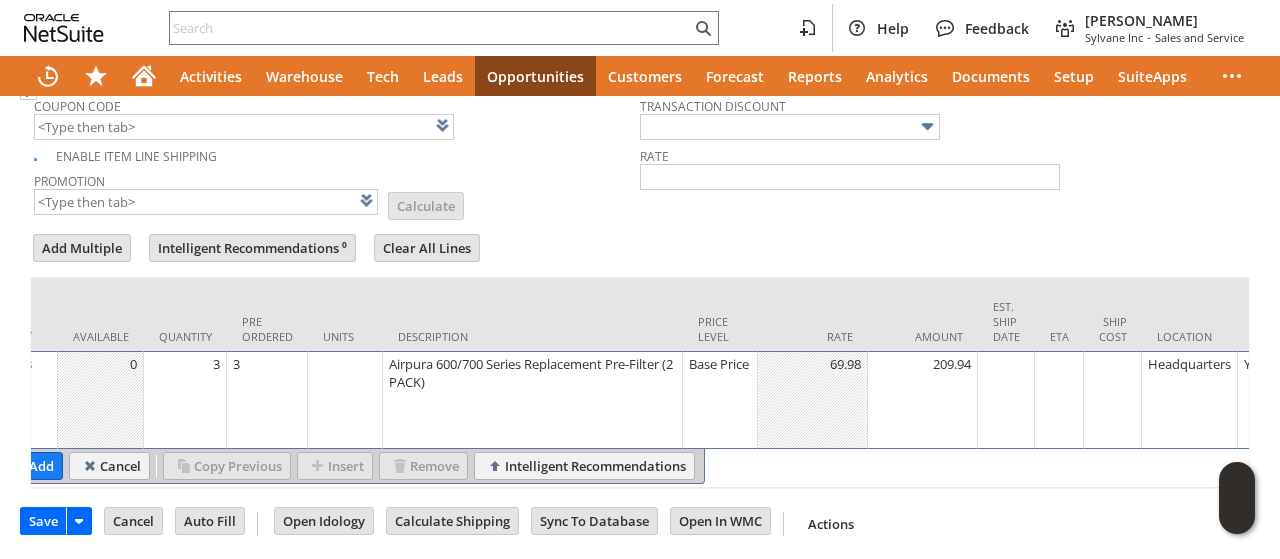 type on "47QDCC25MADE4" 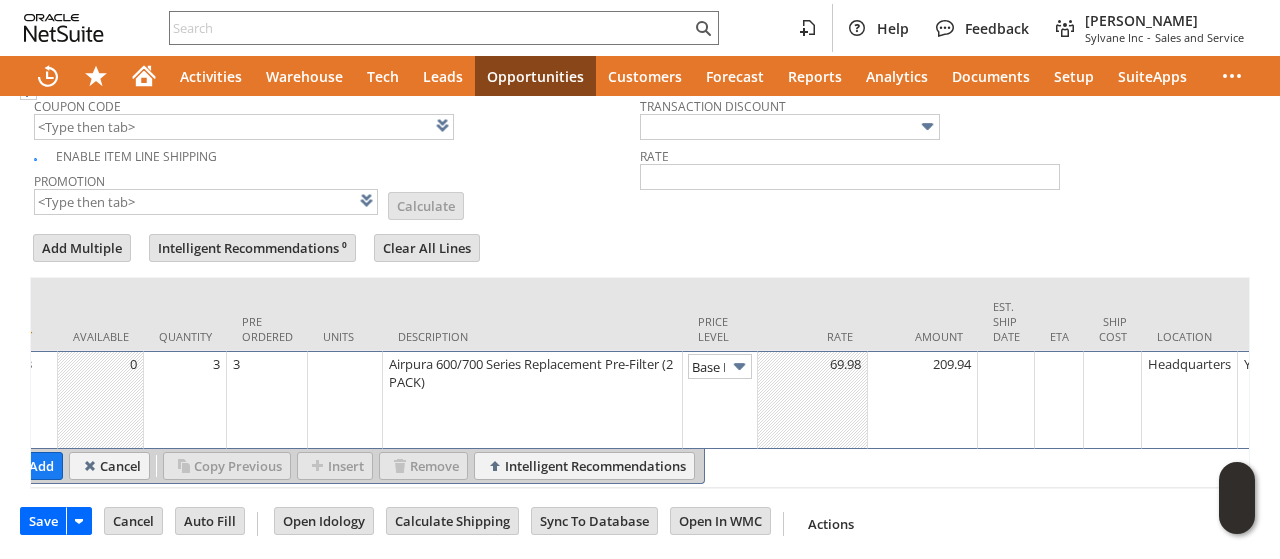 scroll, scrollTop: 0, scrollLeft: 28, axis: horizontal 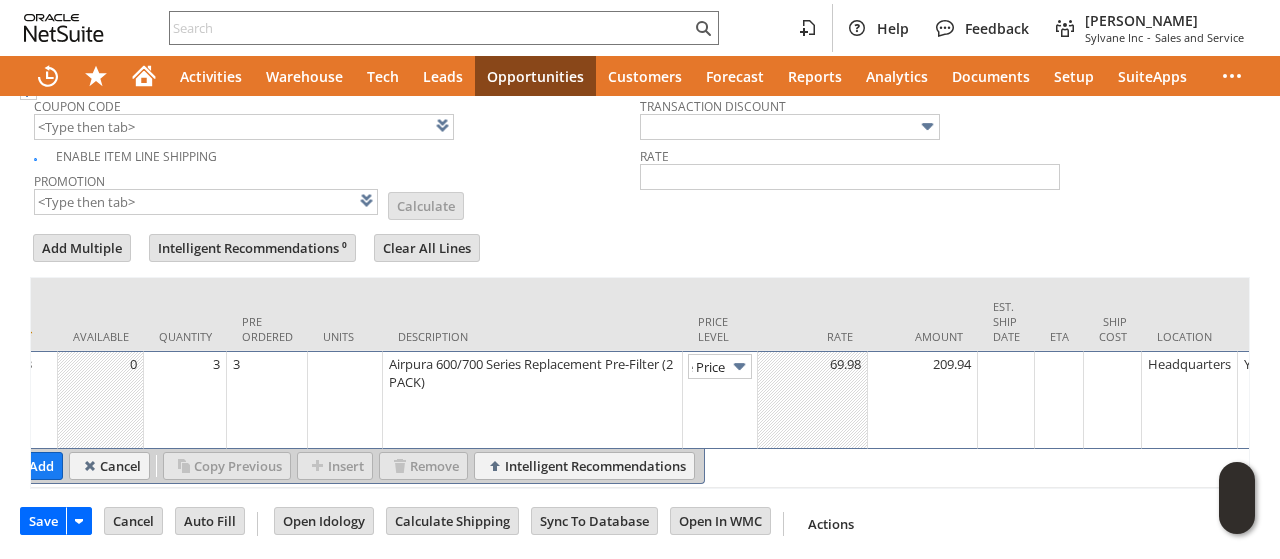 click at bounding box center [739, 366] 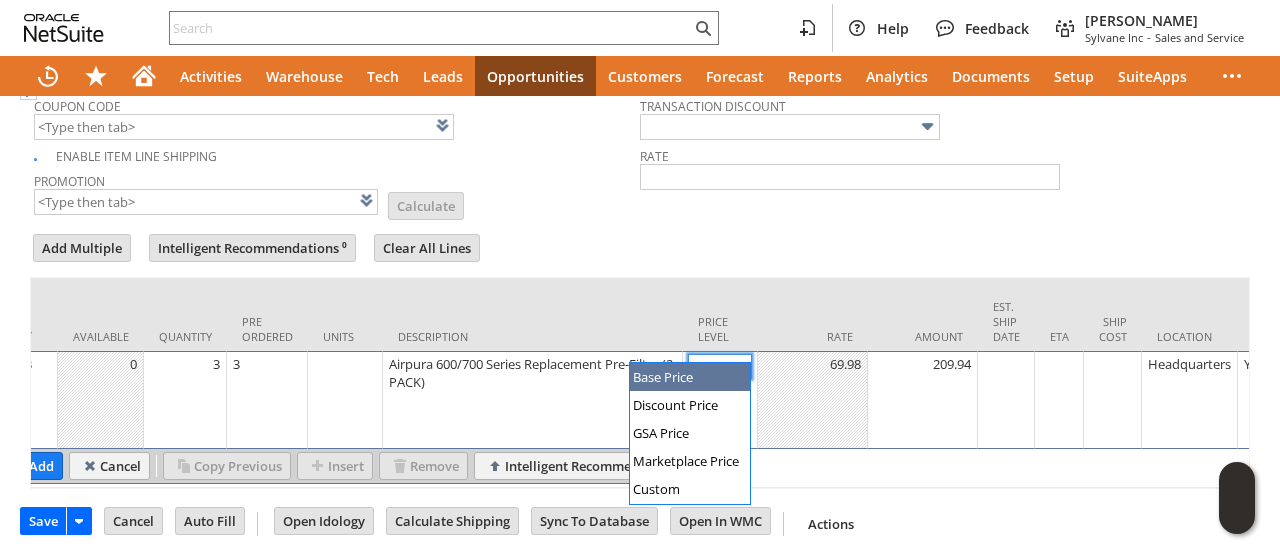 scroll, scrollTop: 0, scrollLeft: 0, axis: both 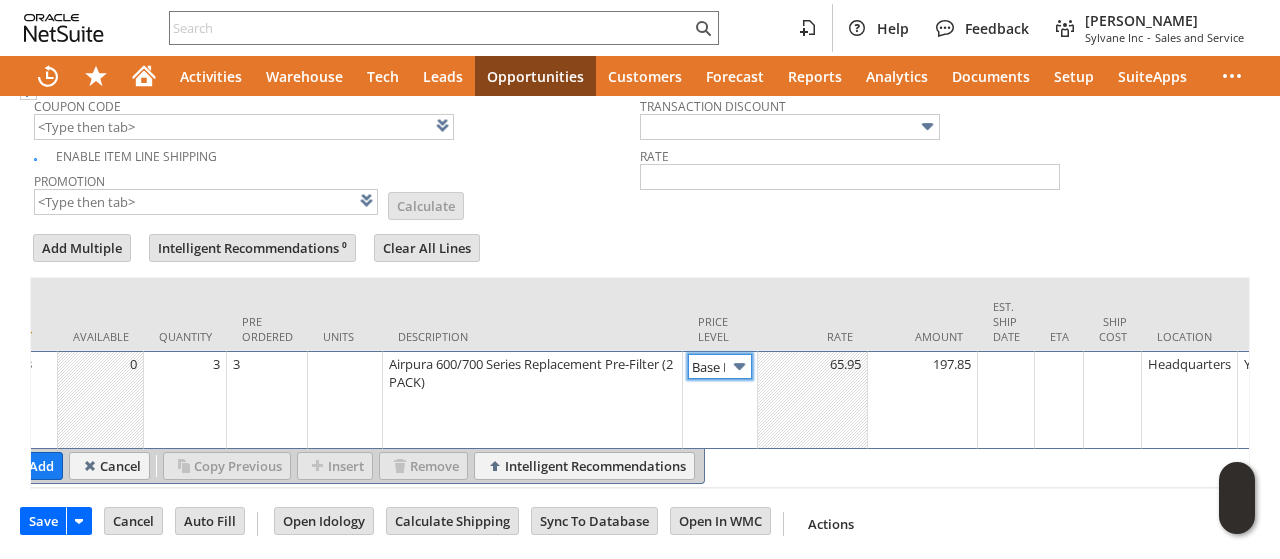 type on "Disco...rice" 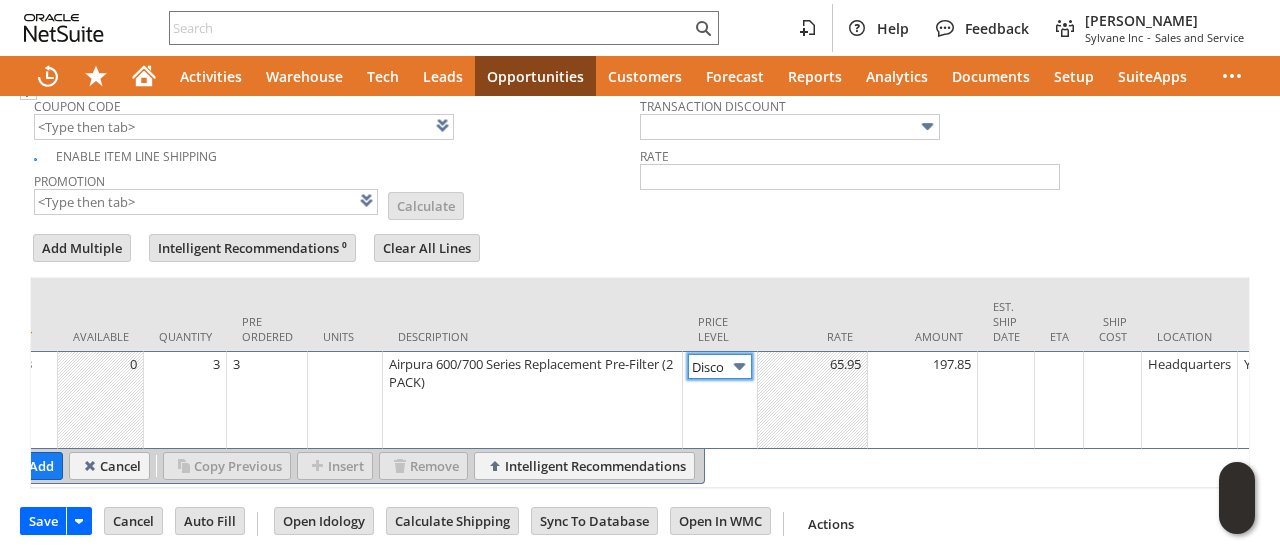 scroll, scrollTop: 0, scrollLeft: 0, axis: both 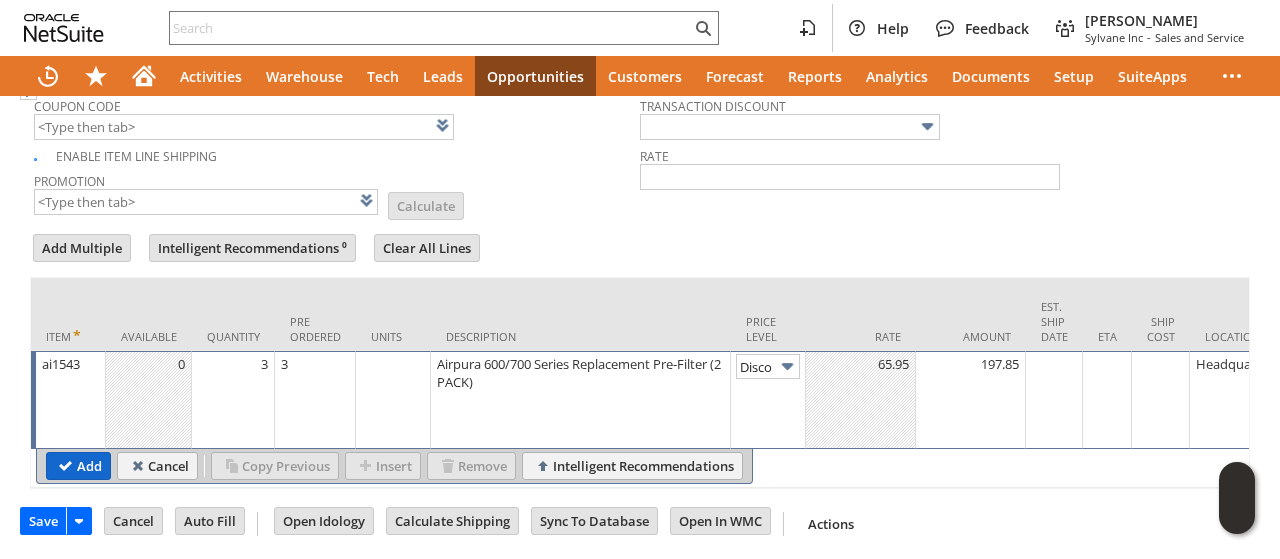 click on "Add" at bounding box center [78, 466] 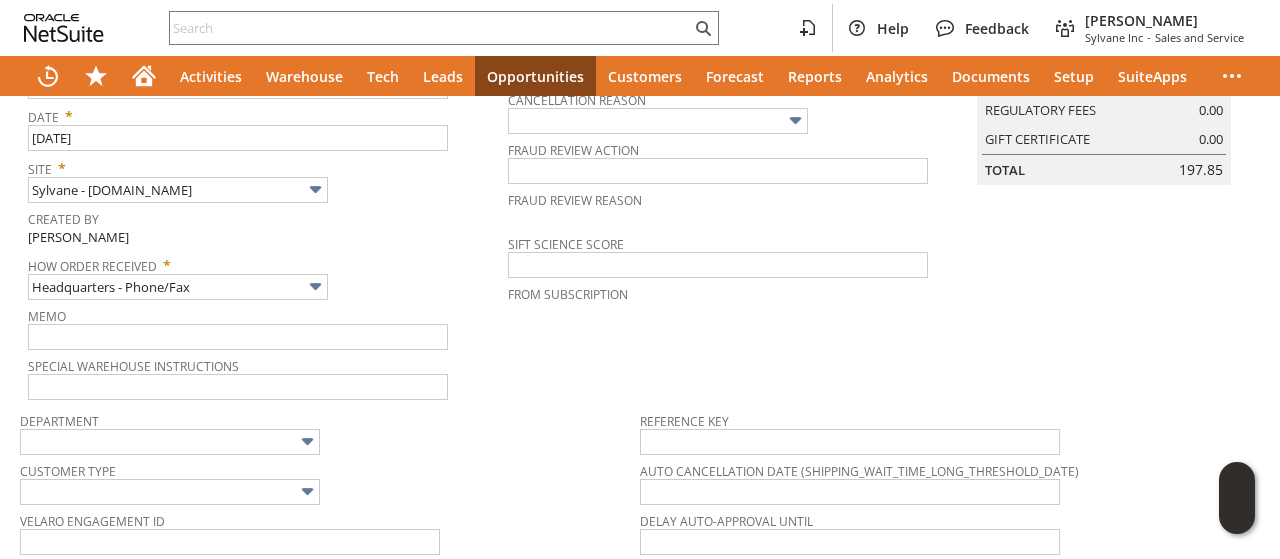 scroll, scrollTop: 0, scrollLeft: 0, axis: both 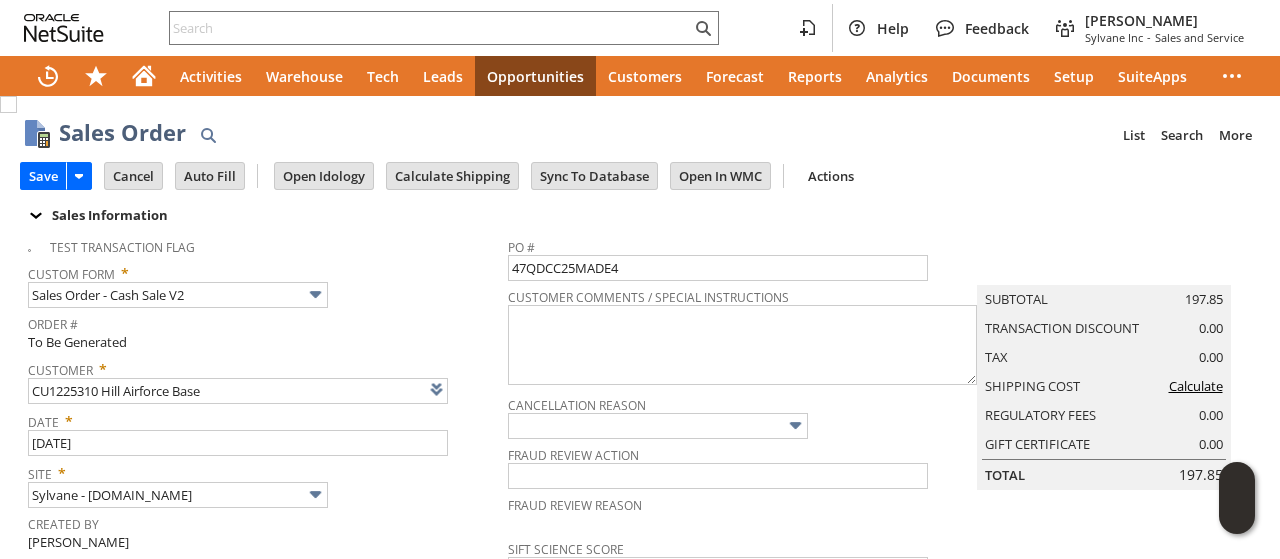 type on "Intelligent Recommendations¹⁰" 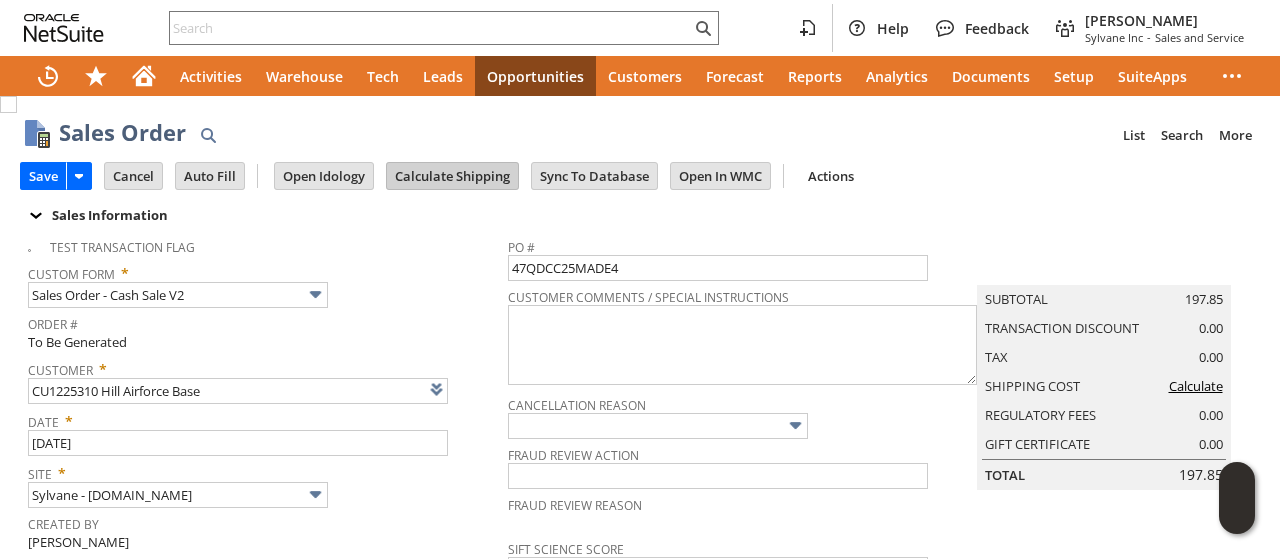 click on "Calculate Shipping" at bounding box center (452, 176) 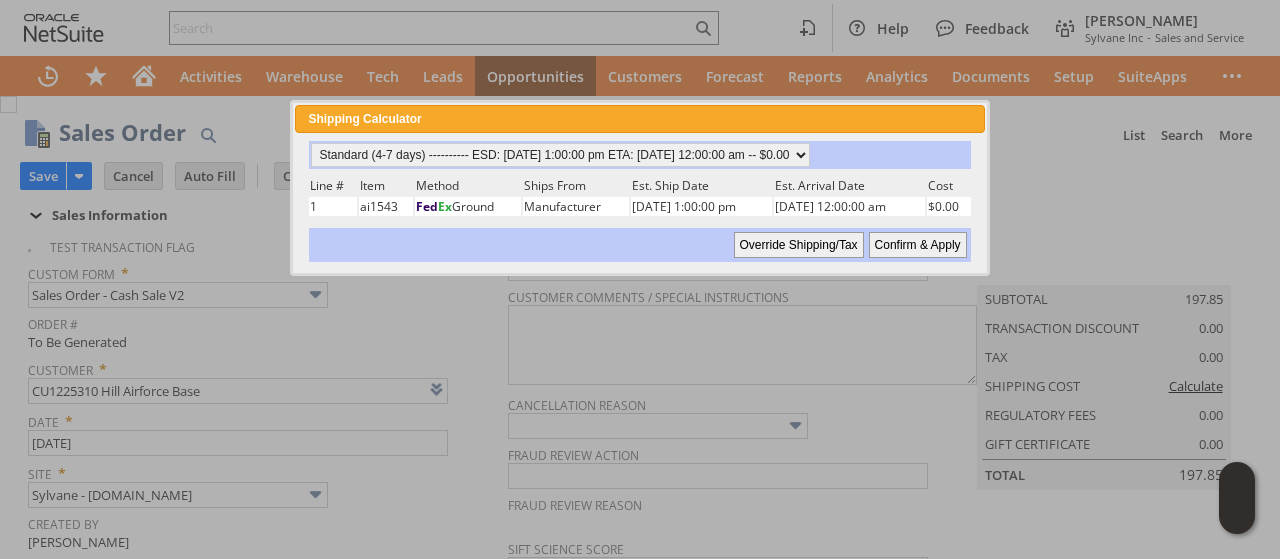 click on "Confirm & Apply" at bounding box center (918, 245) 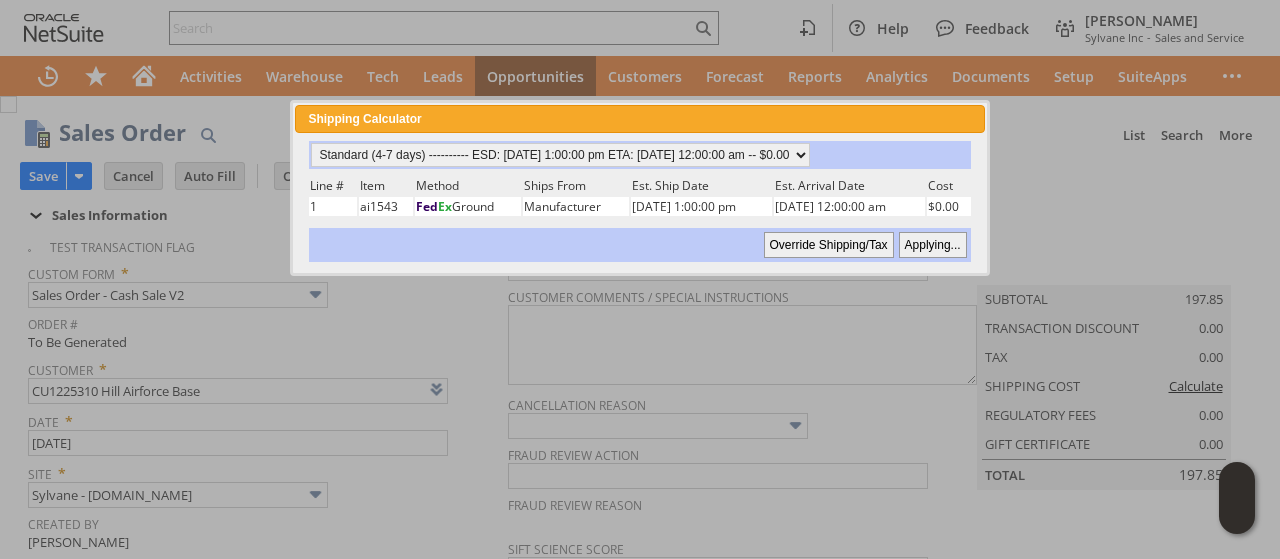 type 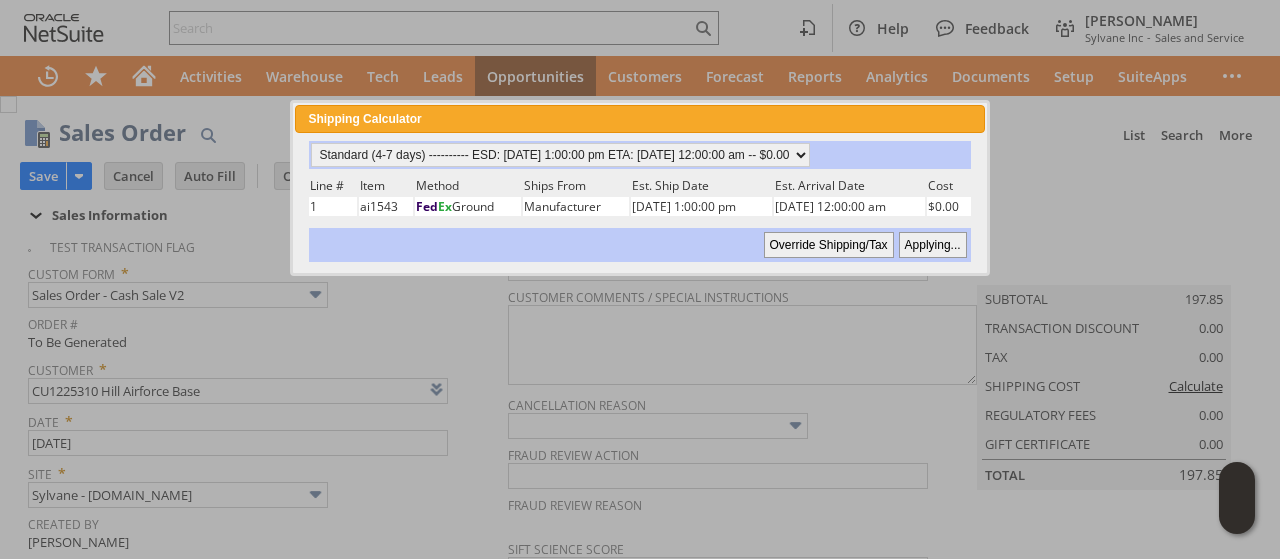 type on "Copy Previous" 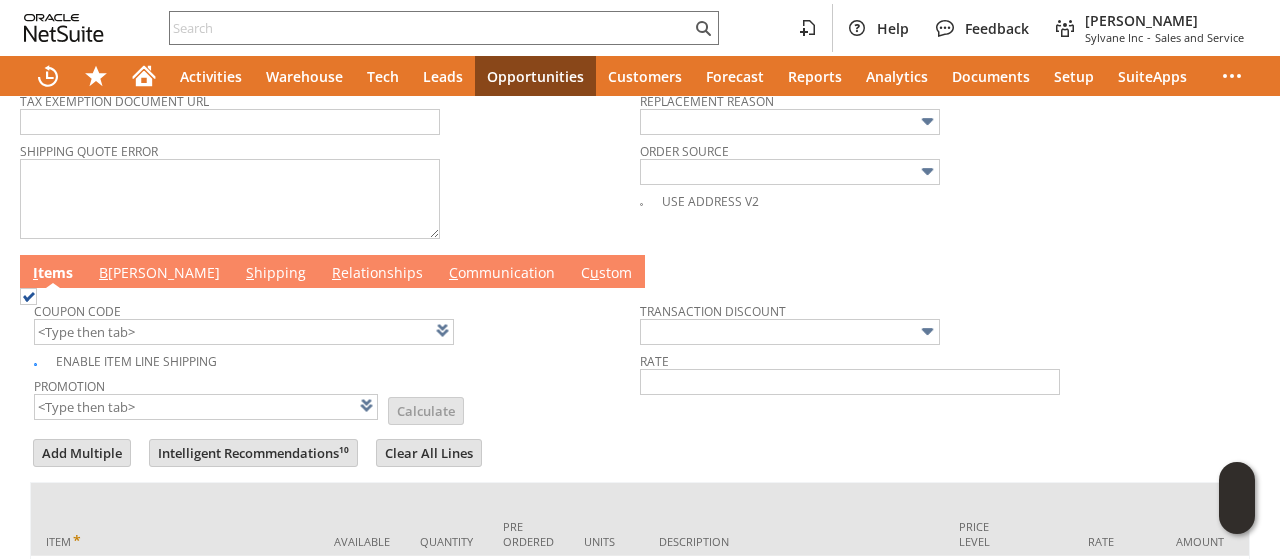 scroll, scrollTop: 1132, scrollLeft: 0, axis: vertical 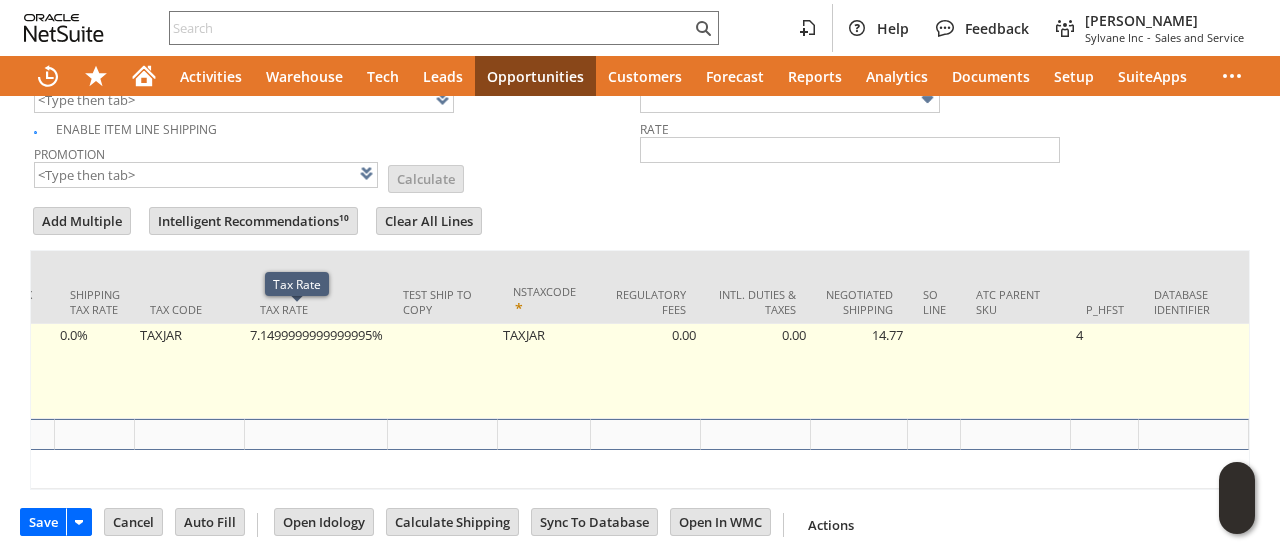 click on "7.1499999999999995%" at bounding box center (316, 371) 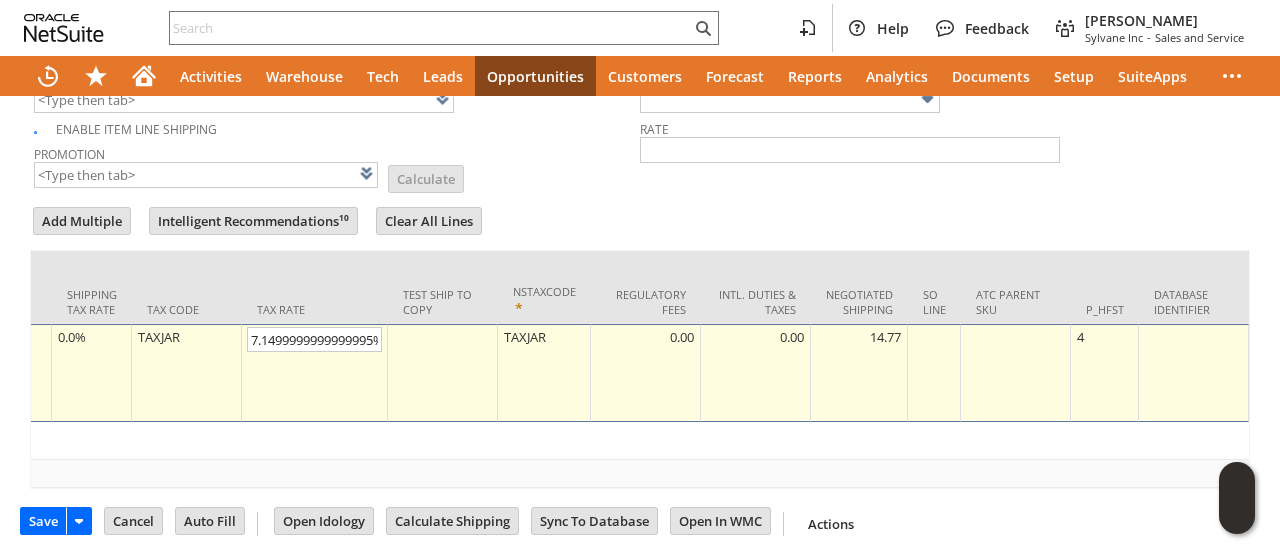 scroll, scrollTop: 0, scrollLeft: 3614, axis: horizontal 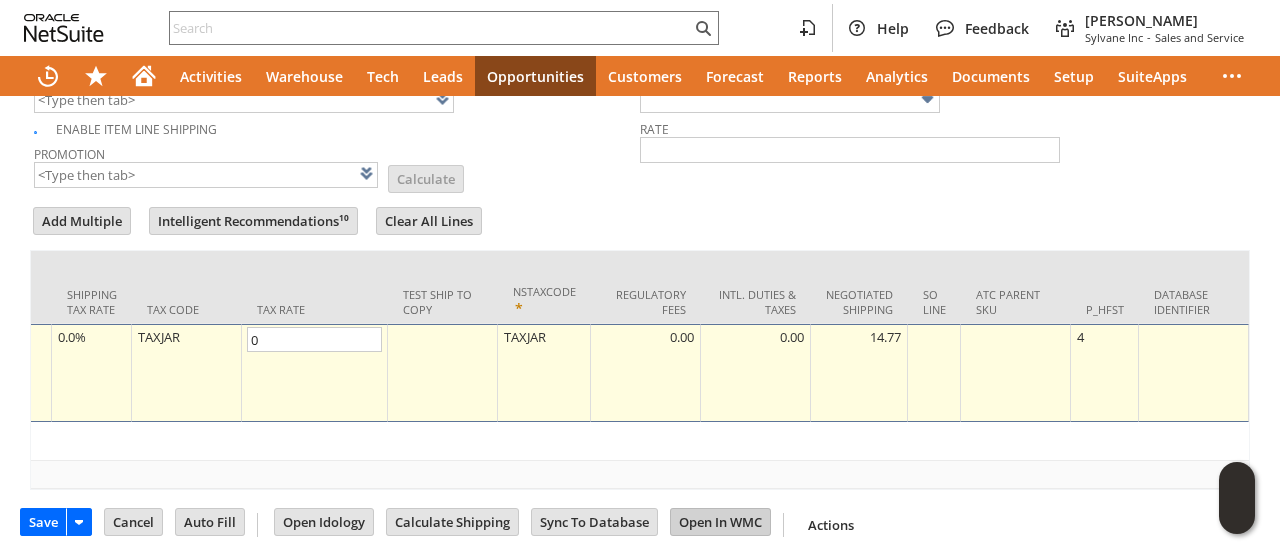 type on "0.0%" 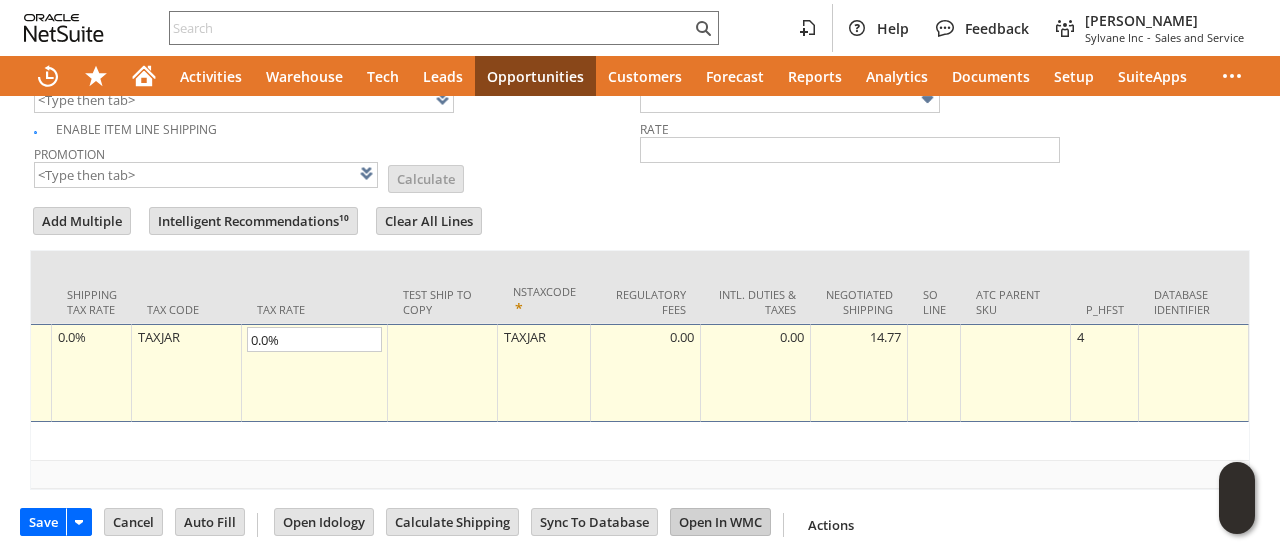 scroll, scrollTop: 0, scrollLeft: 3602, axis: horizontal 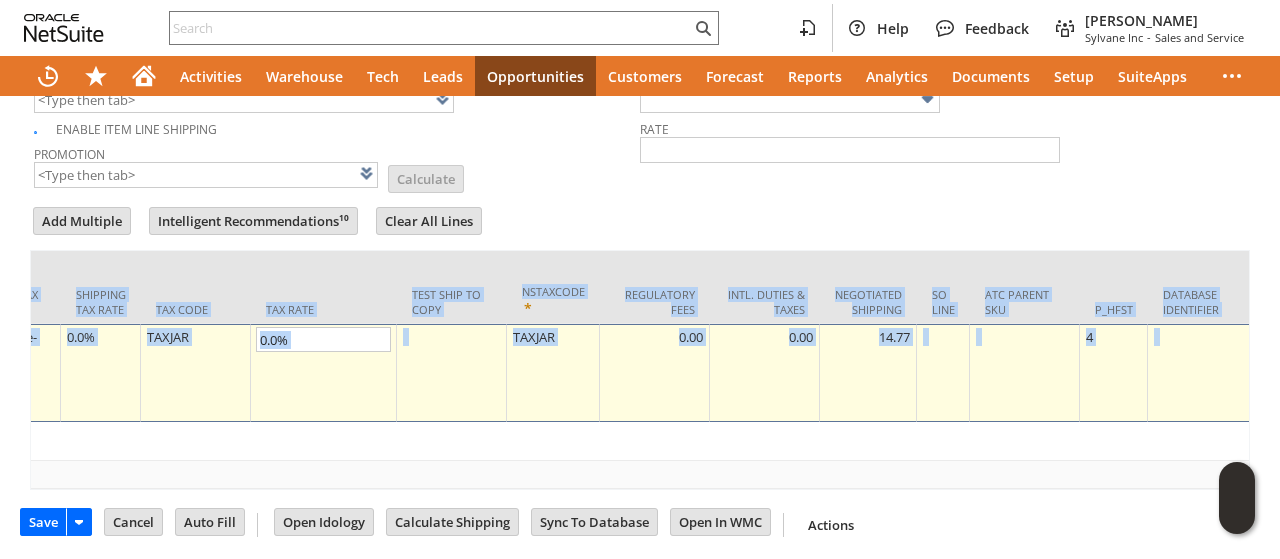 drag, startPoint x: 716, startPoint y: 508, endPoint x: 466, endPoint y: 481, distance: 251.45377 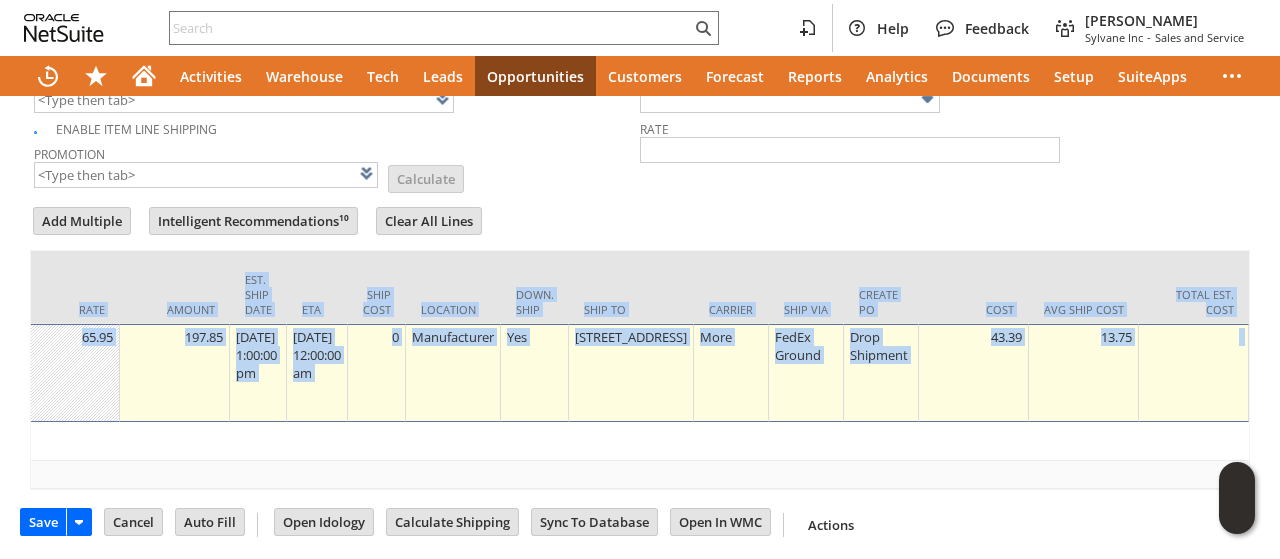 scroll, scrollTop: 0, scrollLeft: 0, axis: both 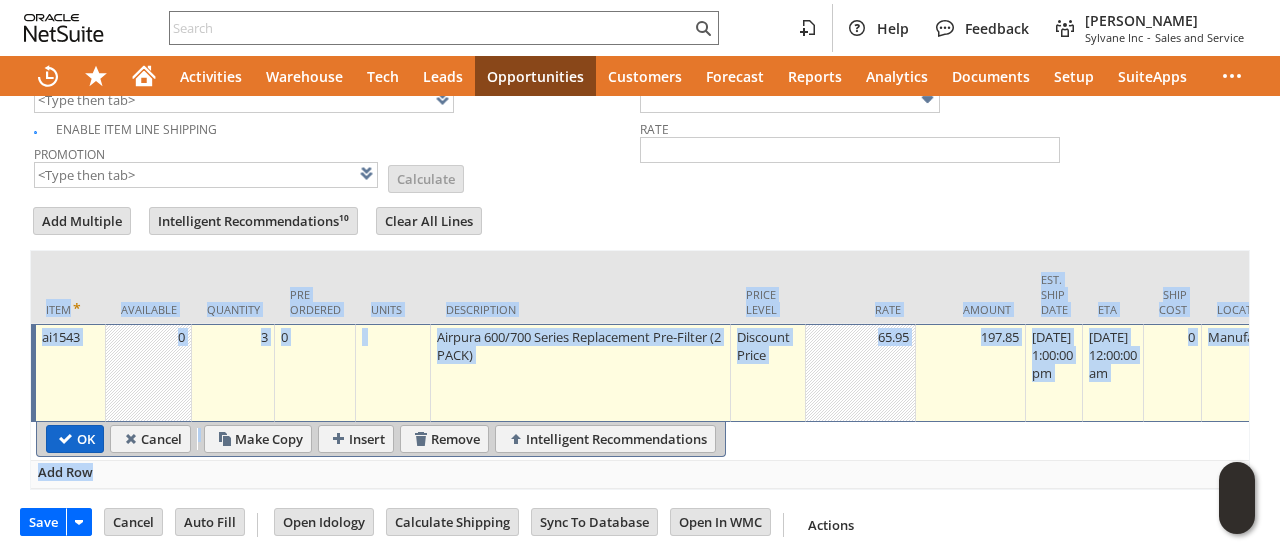 click on "OK" at bounding box center [75, 439] 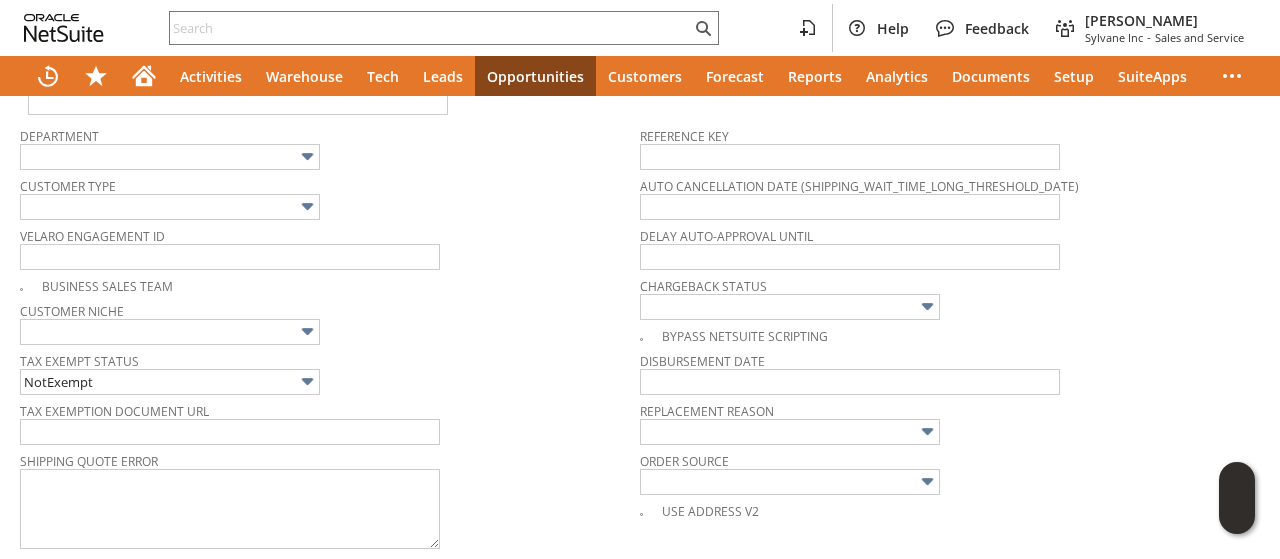 scroll, scrollTop: 800, scrollLeft: 0, axis: vertical 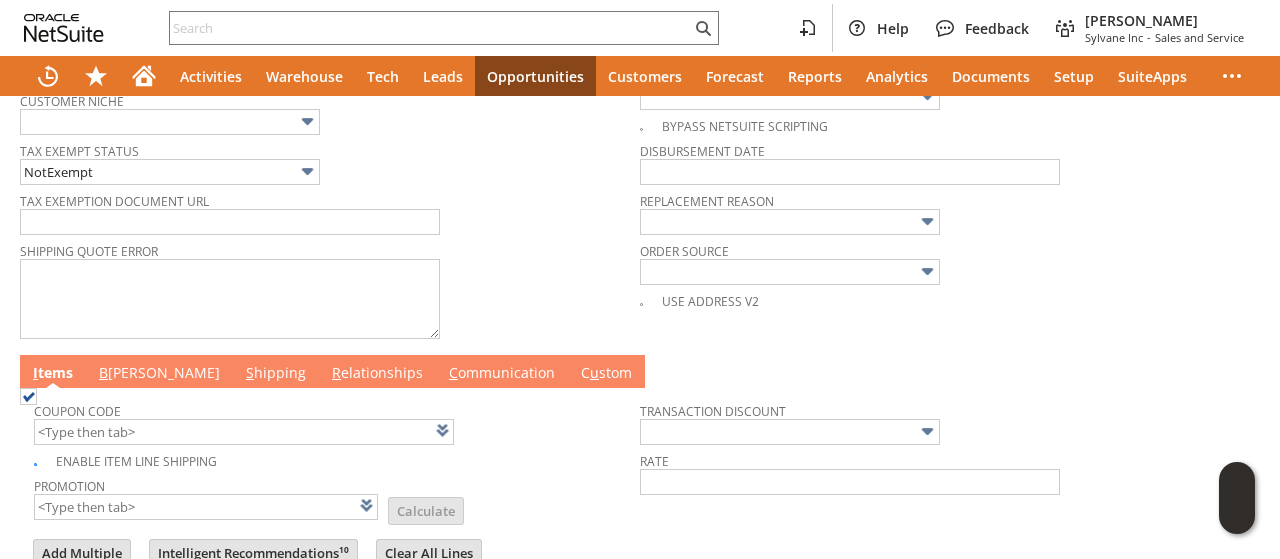 click on "B" at bounding box center [103, 372] 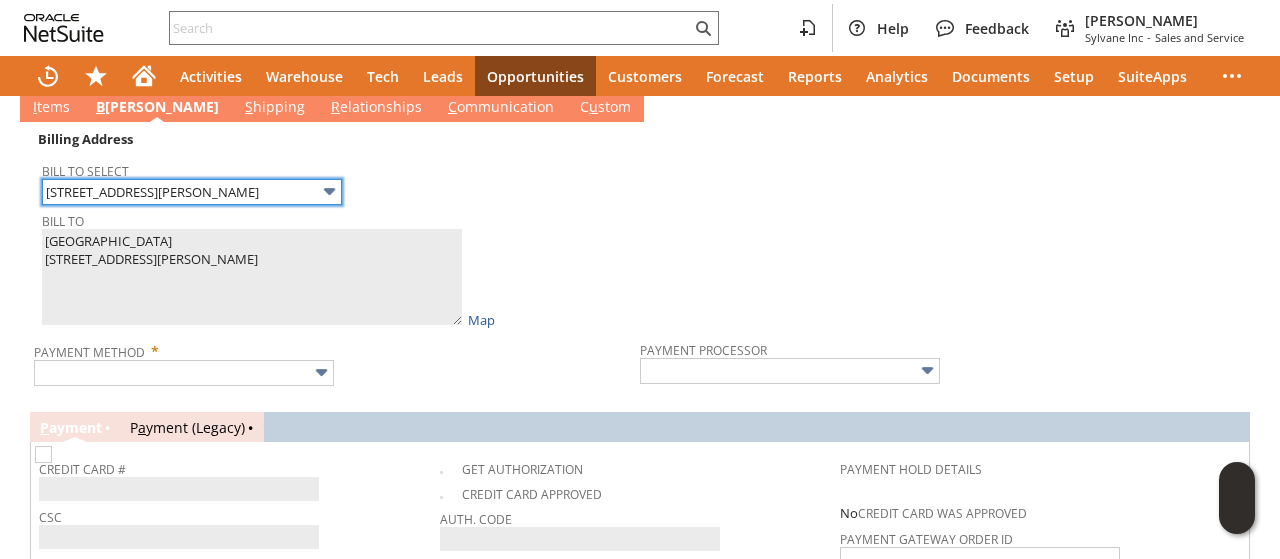scroll, scrollTop: 1200, scrollLeft: 0, axis: vertical 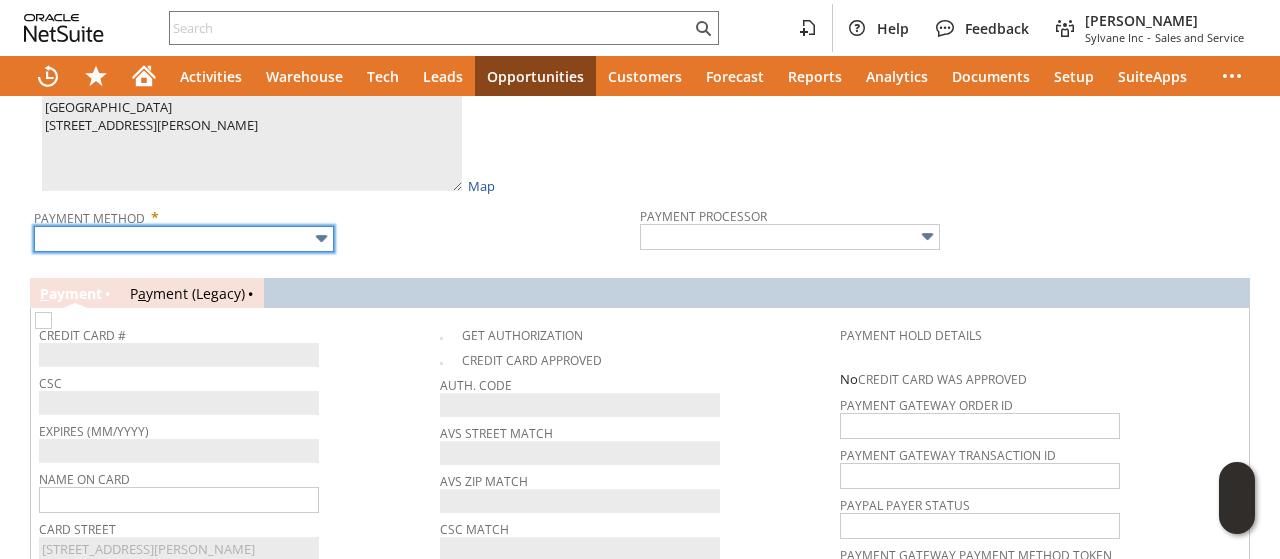 click at bounding box center (184, 239) 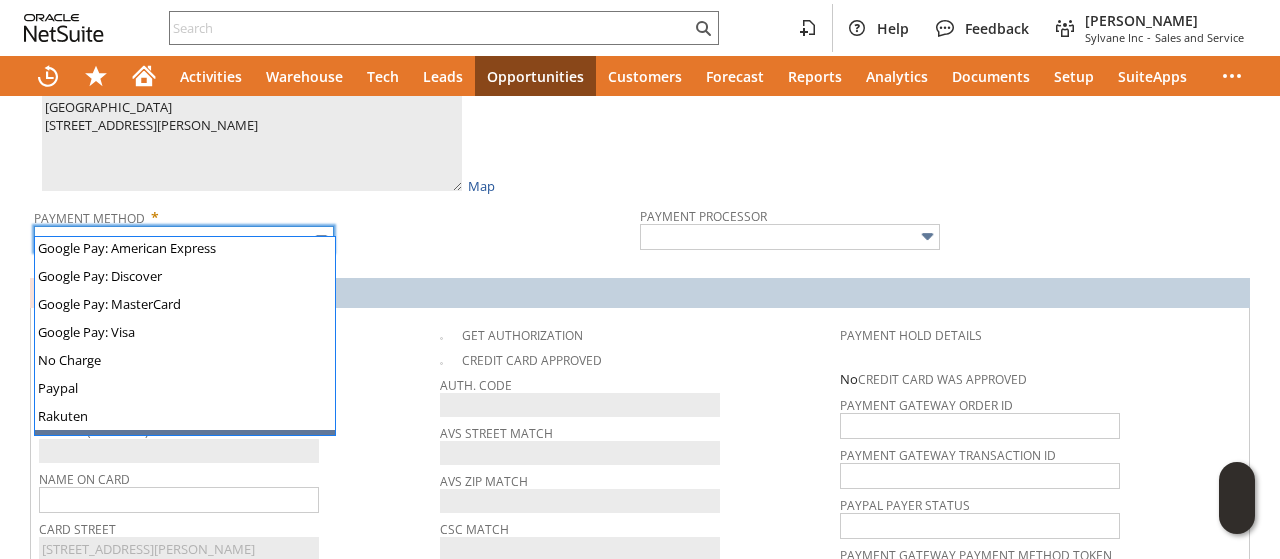 scroll, scrollTop: 558, scrollLeft: 0, axis: vertical 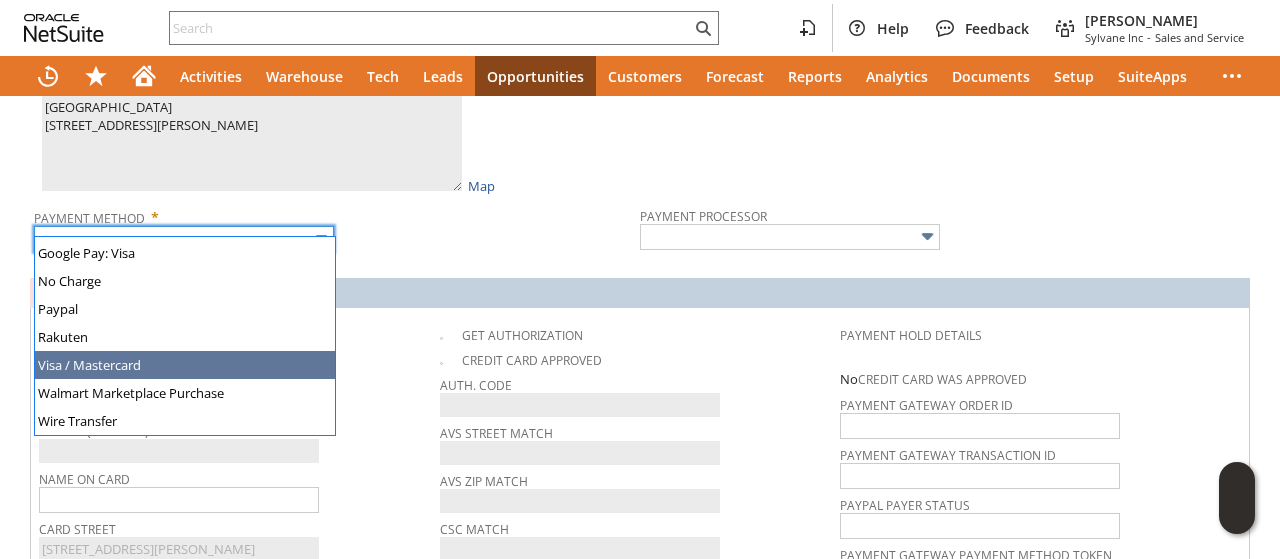 type on "Visa / Mastercard" 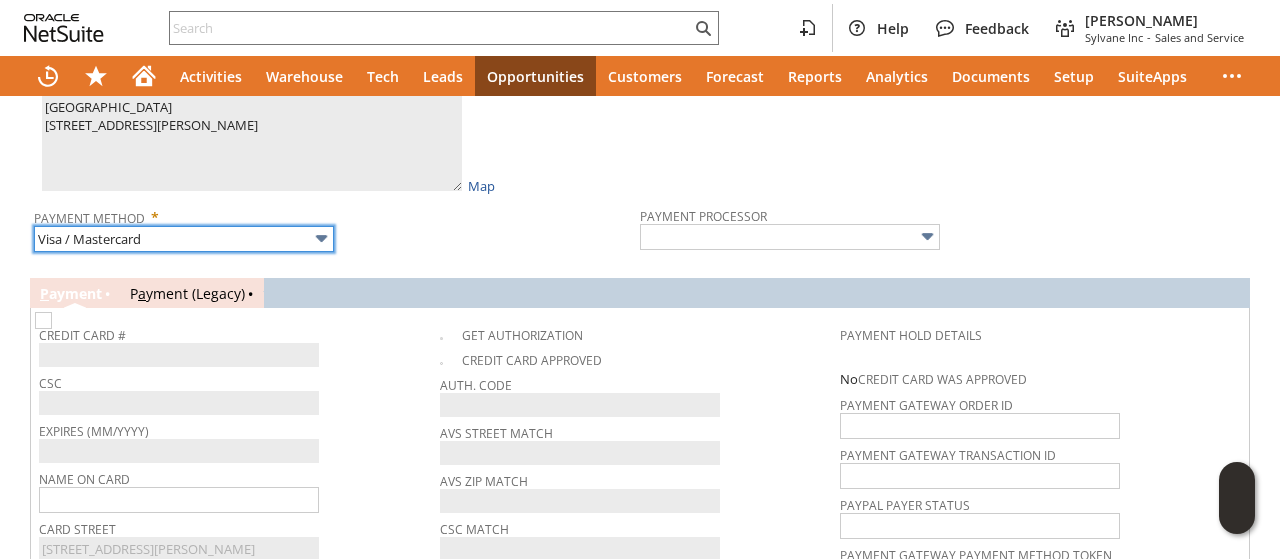 type on "Braintree" 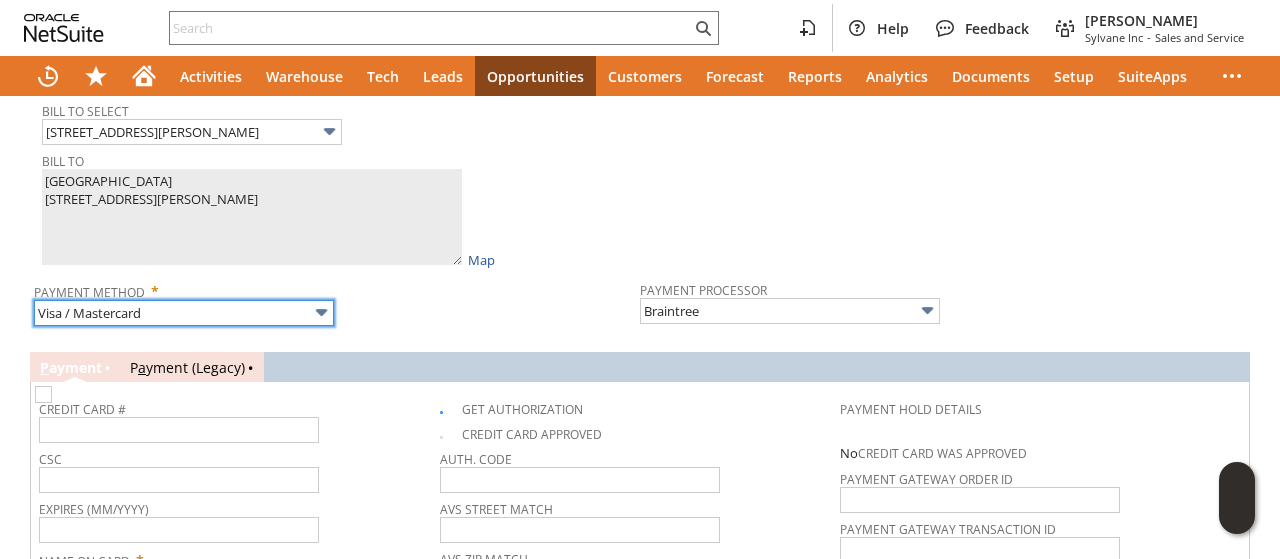 scroll, scrollTop: 1100, scrollLeft: 0, axis: vertical 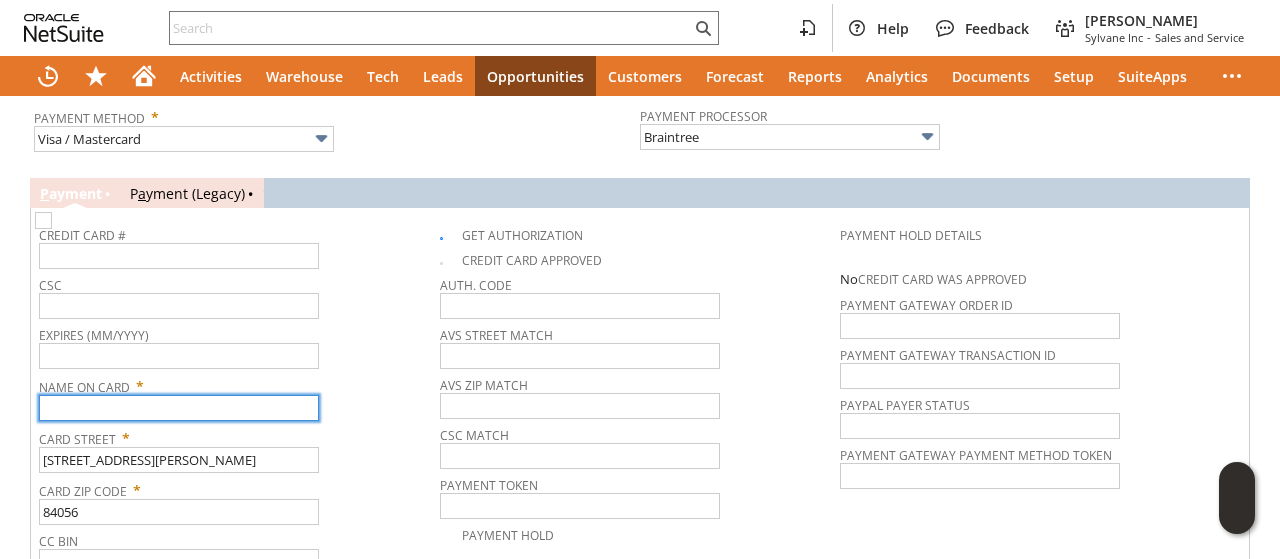 paste on "Hill Airforce Base" 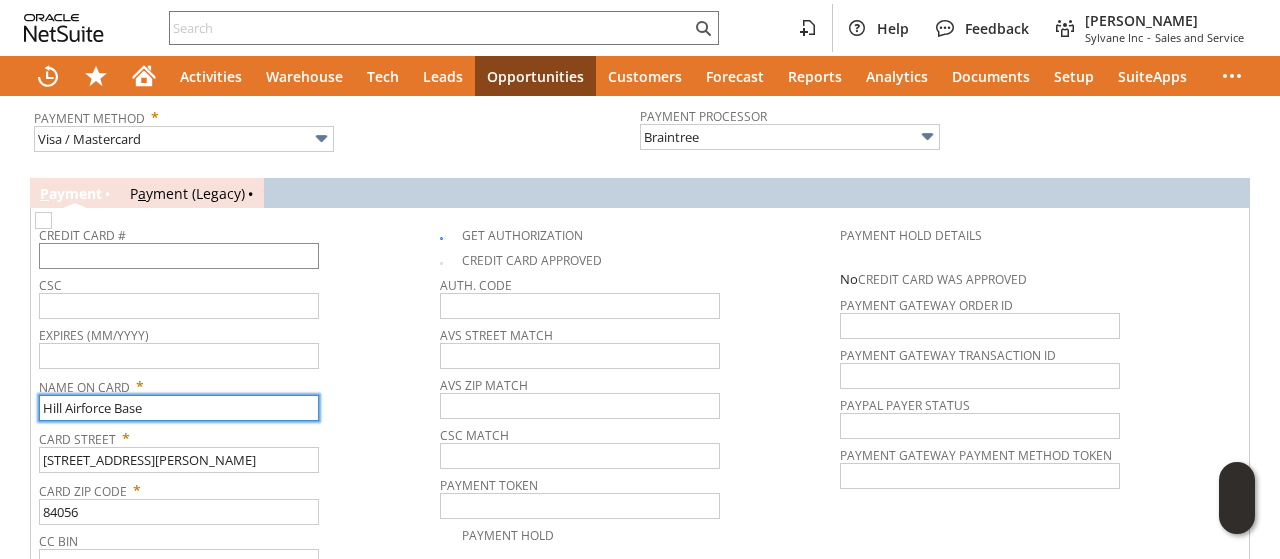type on "Hill Airforce Base" 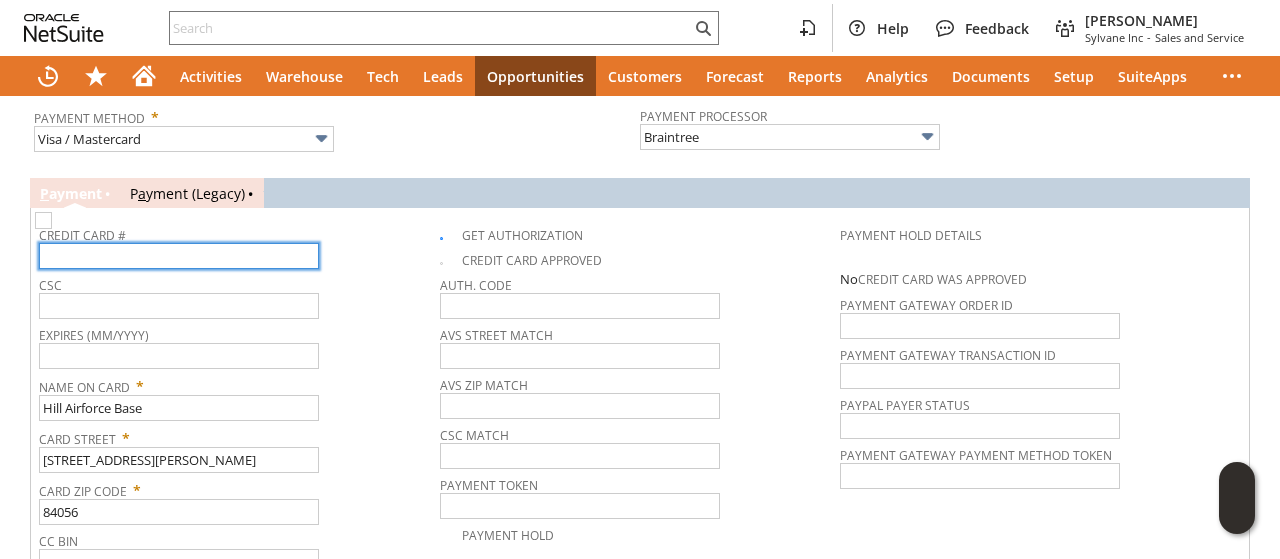 click at bounding box center (179, 256) 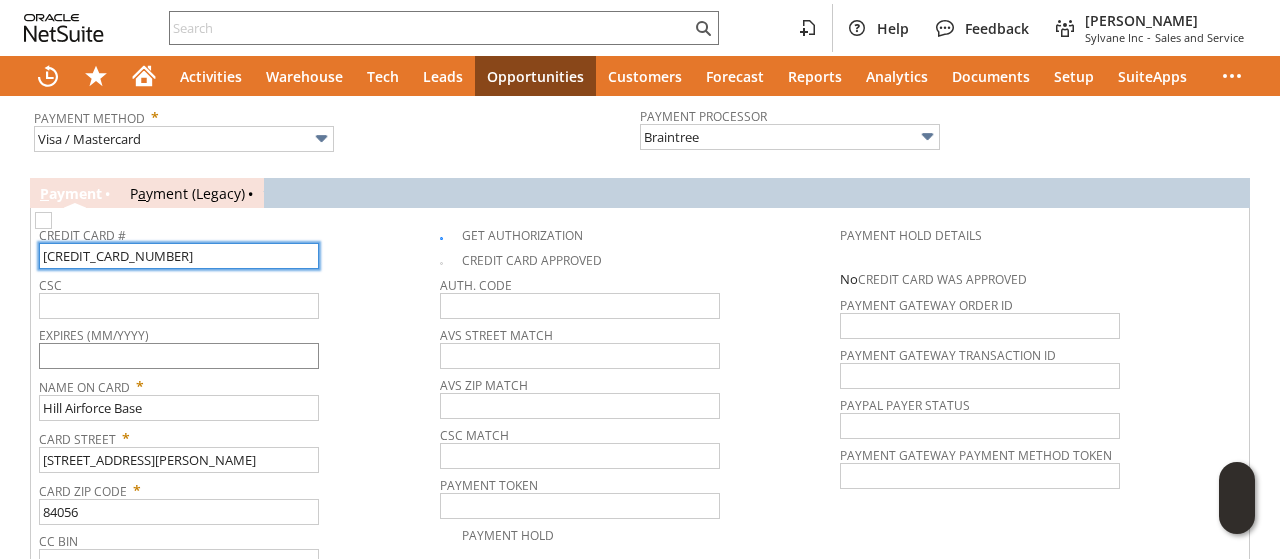 type on "[CREDIT_CARD_NUMBER]" 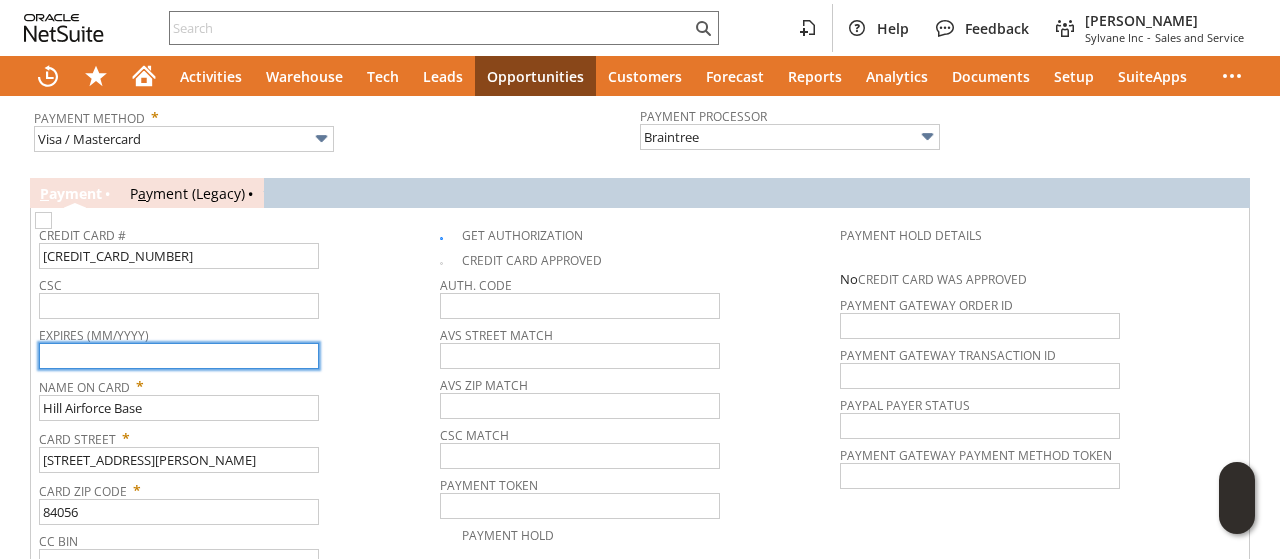 click at bounding box center [179, 356] 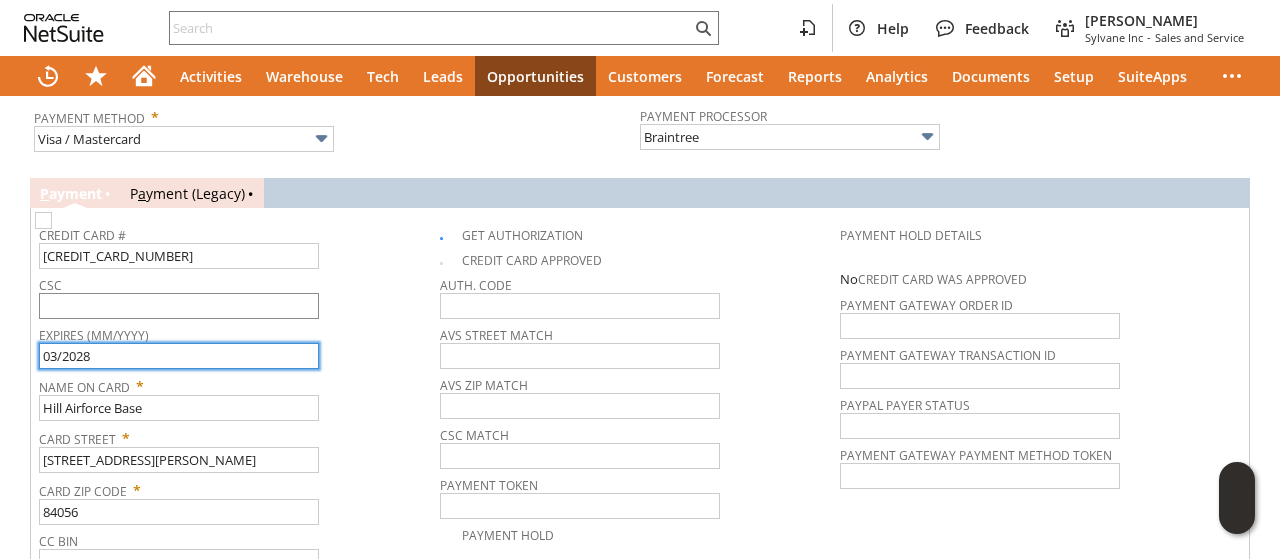 type on "03/2028" 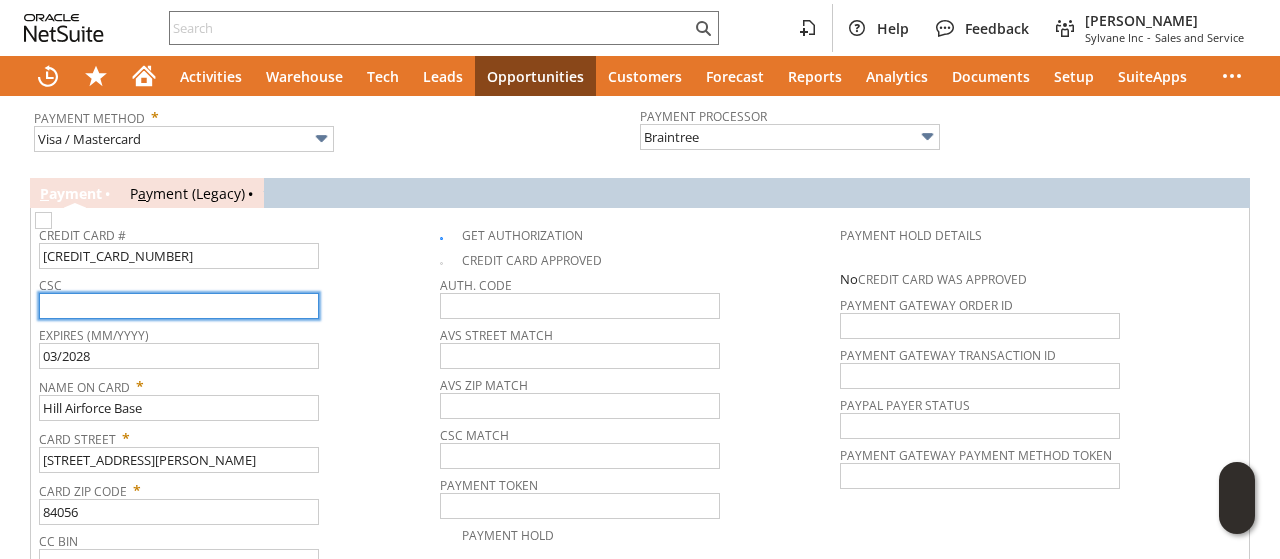 click at bounding box center (179, 306) 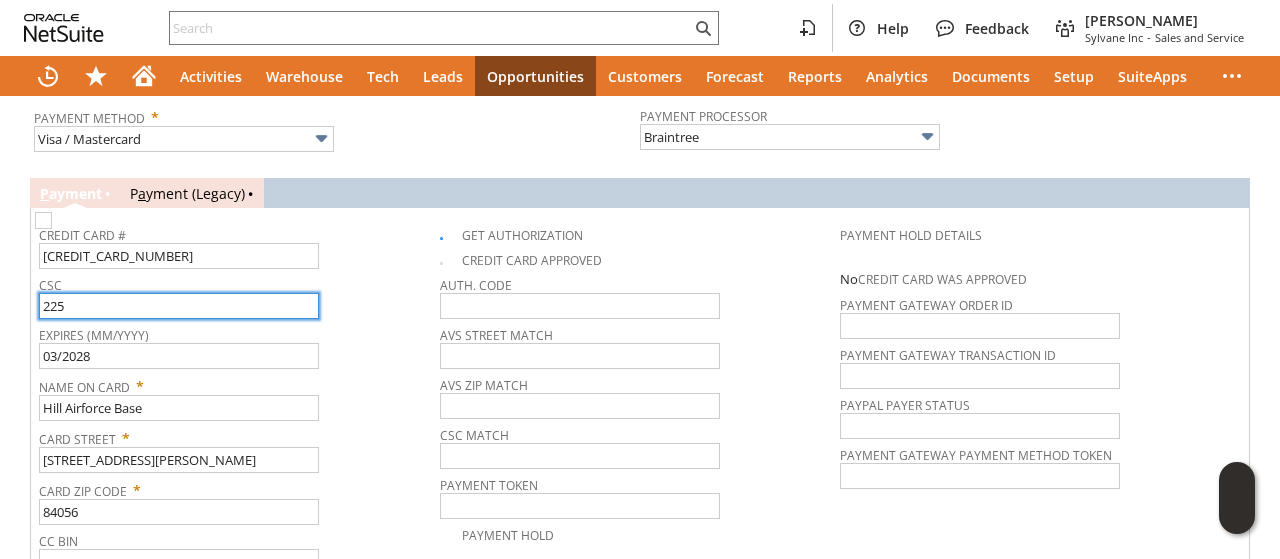 scroll, scrollTop: 900, scrollLeft: 0, axis: vertical 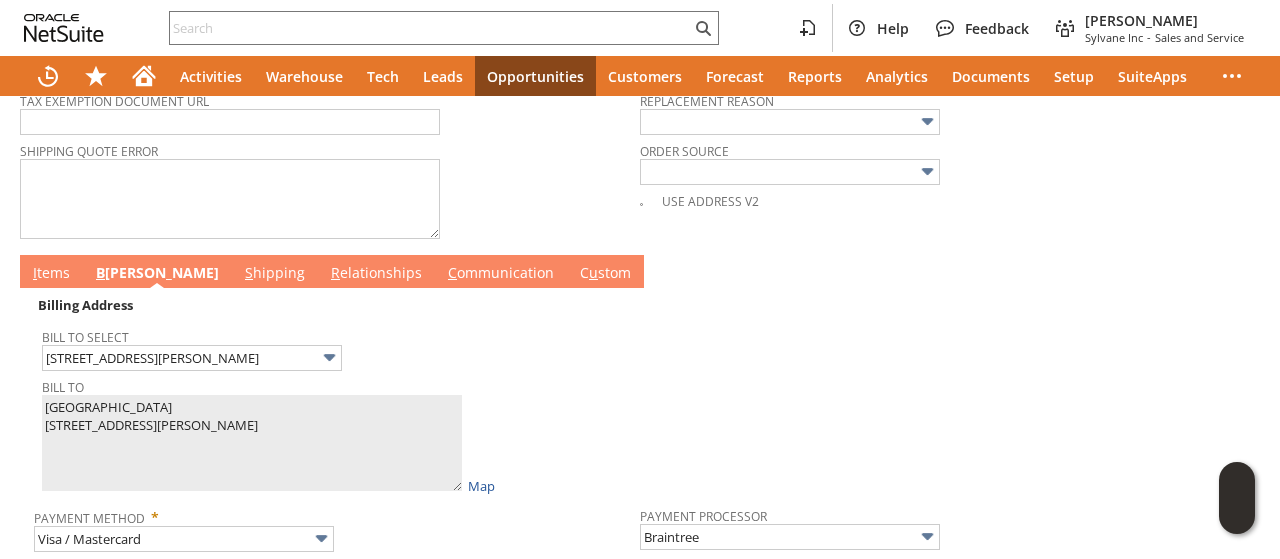 type on "225" 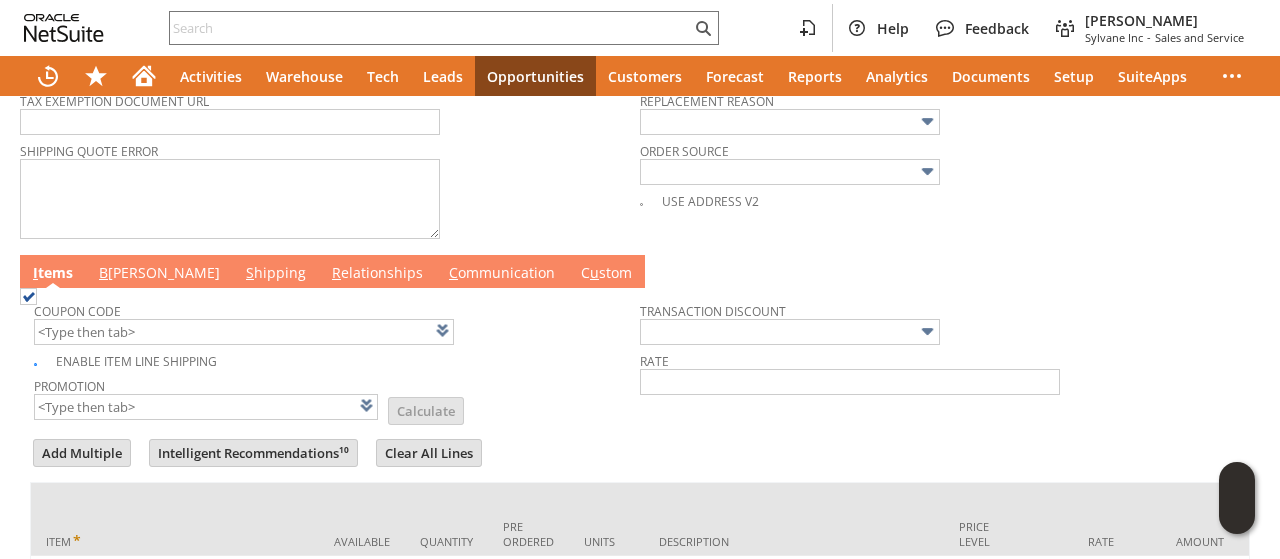 click on "C ommunication" at bounding box center [502, 274] 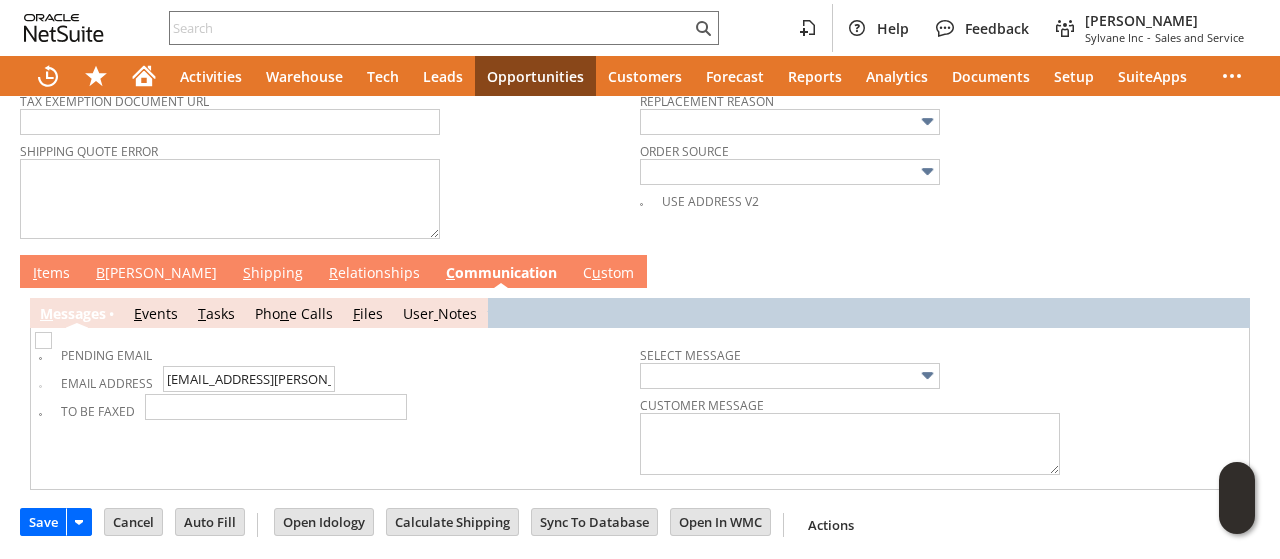 scroll, scrollTop: 888, scrollLeft: 0, axis: vertical 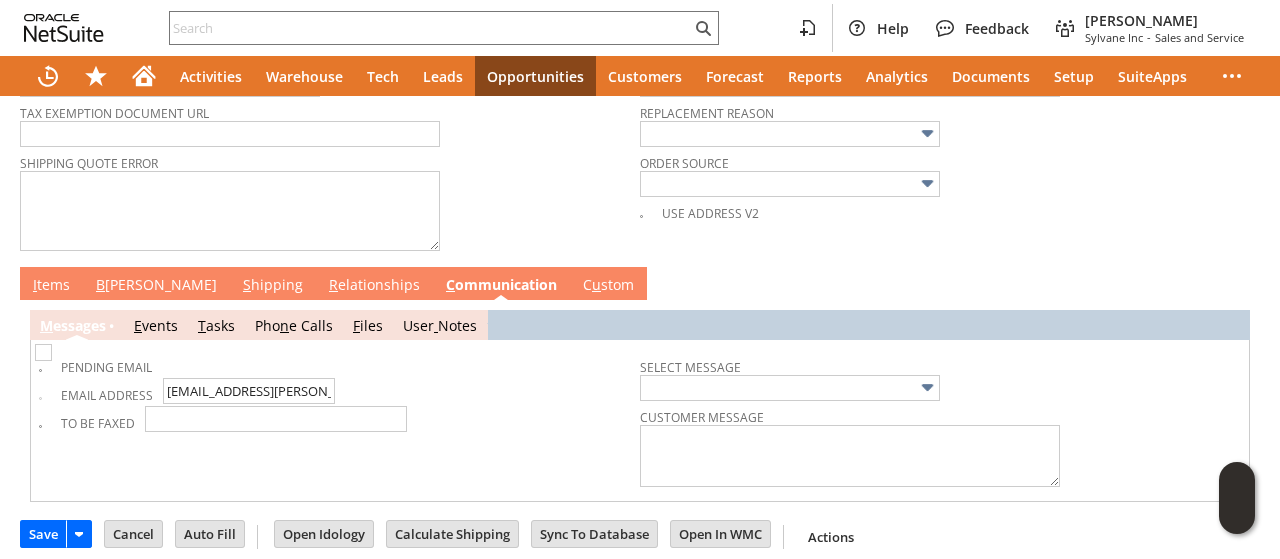 drag, startPoint x: 51, startPoint y: 269, endPoint x: 66, endPoint y: 281, distance: 19.209373 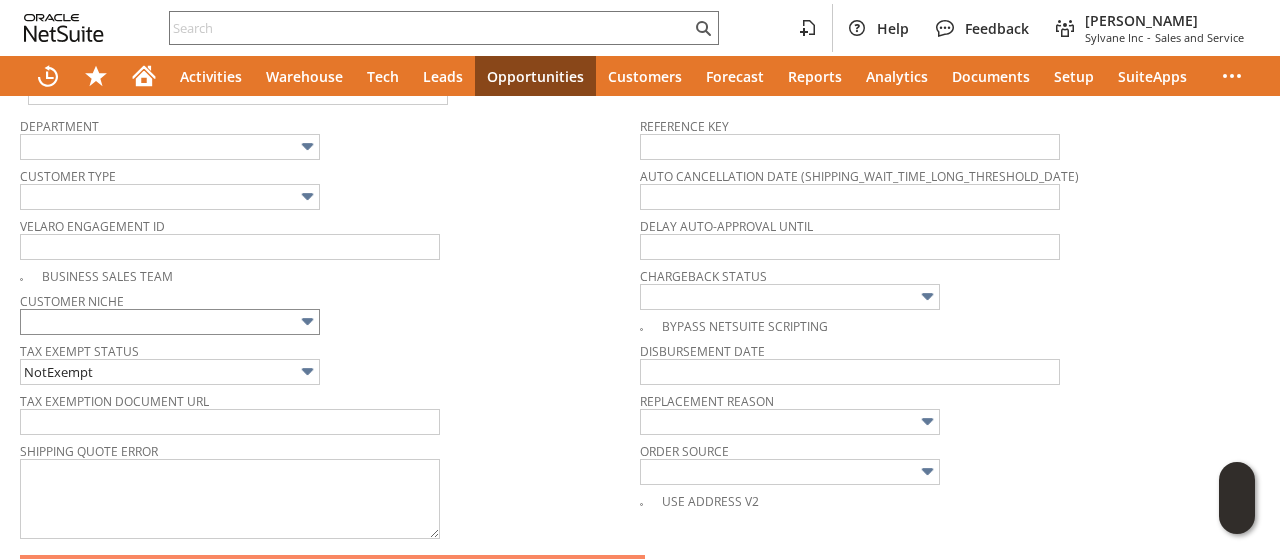 scroll, scrollTop: 300, scrollLeft: 0, axis: vertical 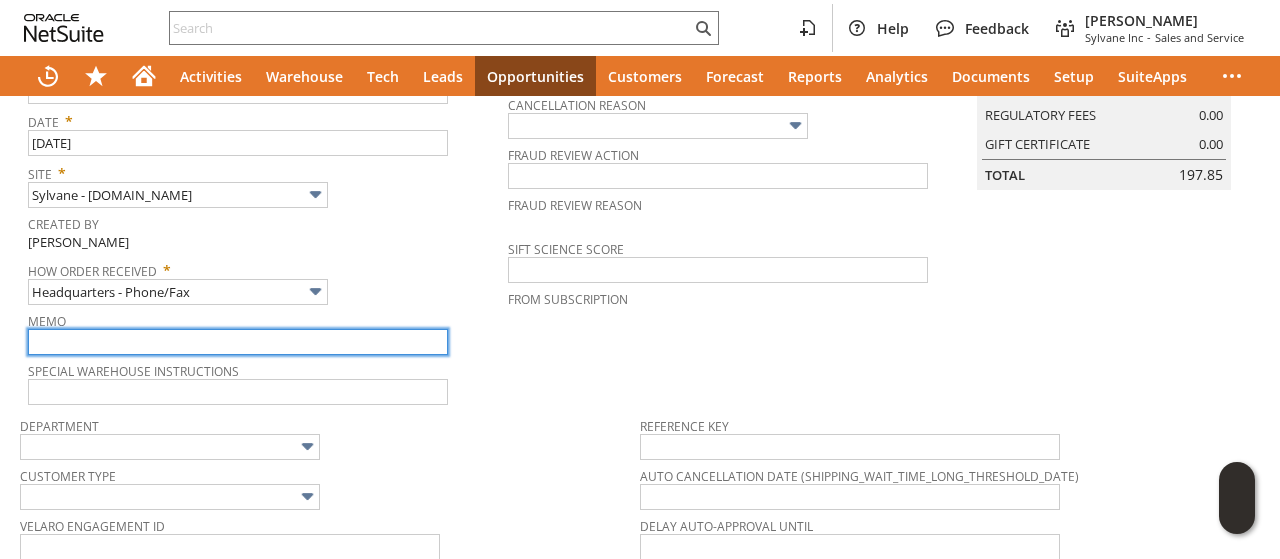 click at bounding box center [238, 342] 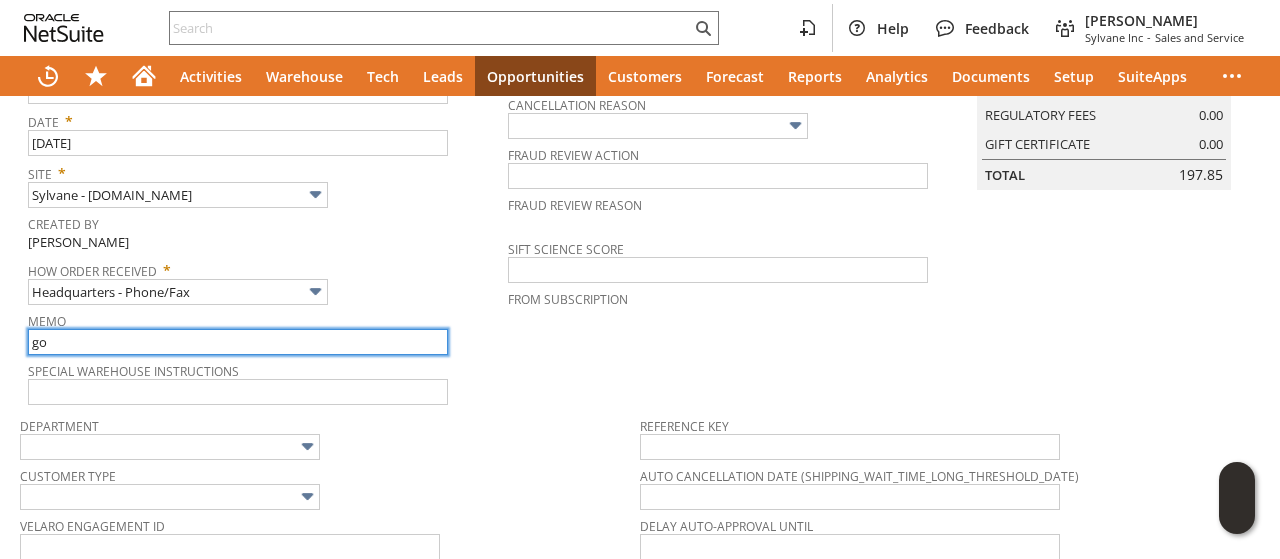 type on "govt p card tax exempt" 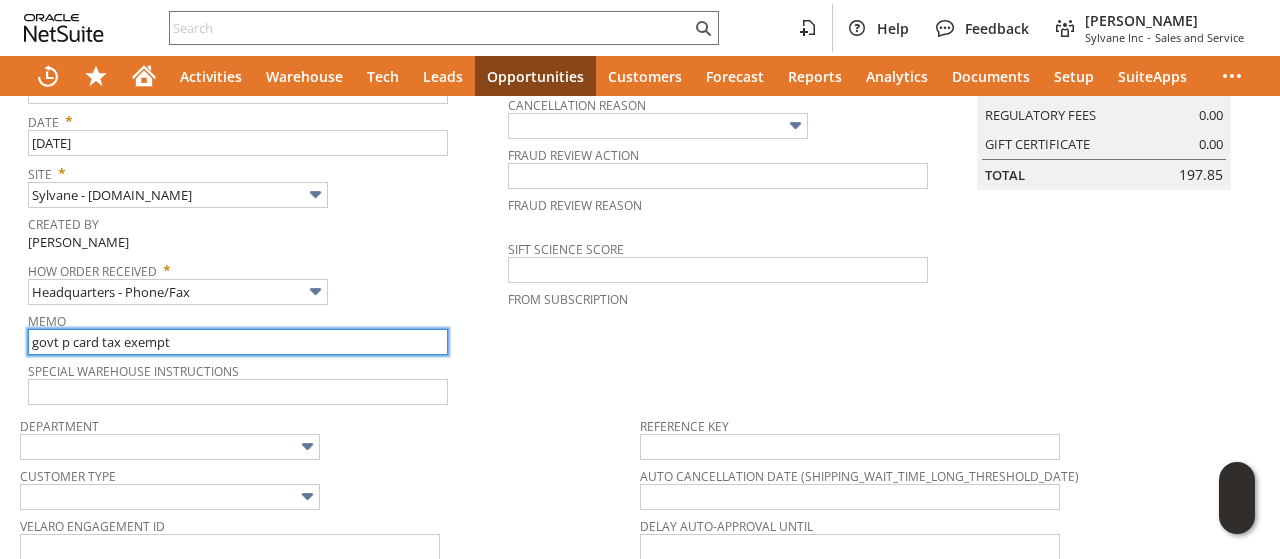 scroll, scrollTop: 0, scrollLeft: 0, axis: both 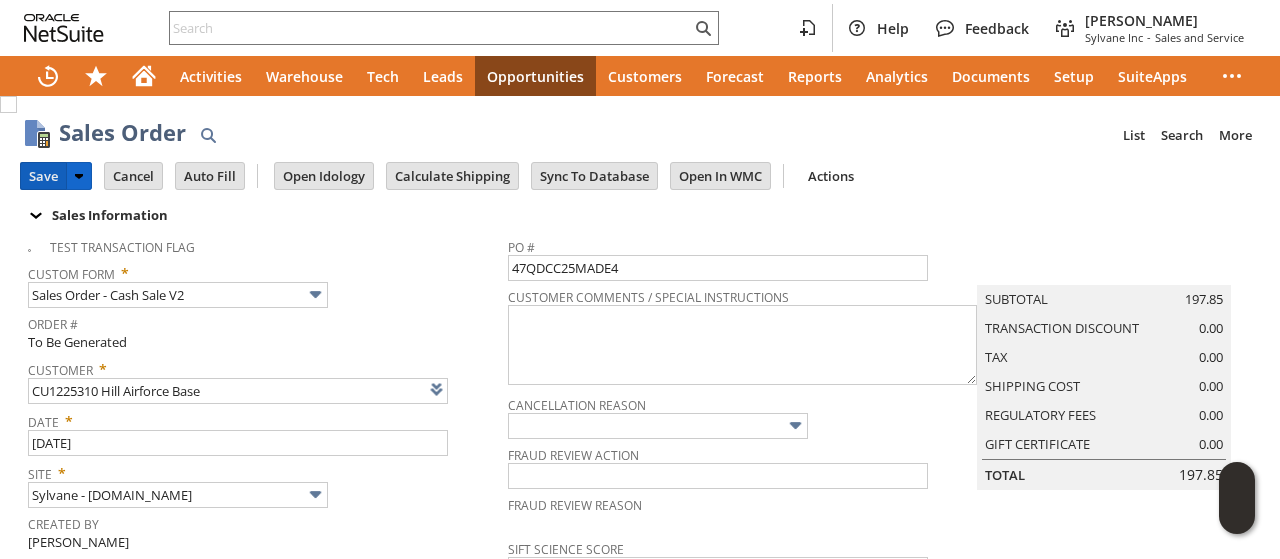 click on "Save" at bounding box center (43, 176) 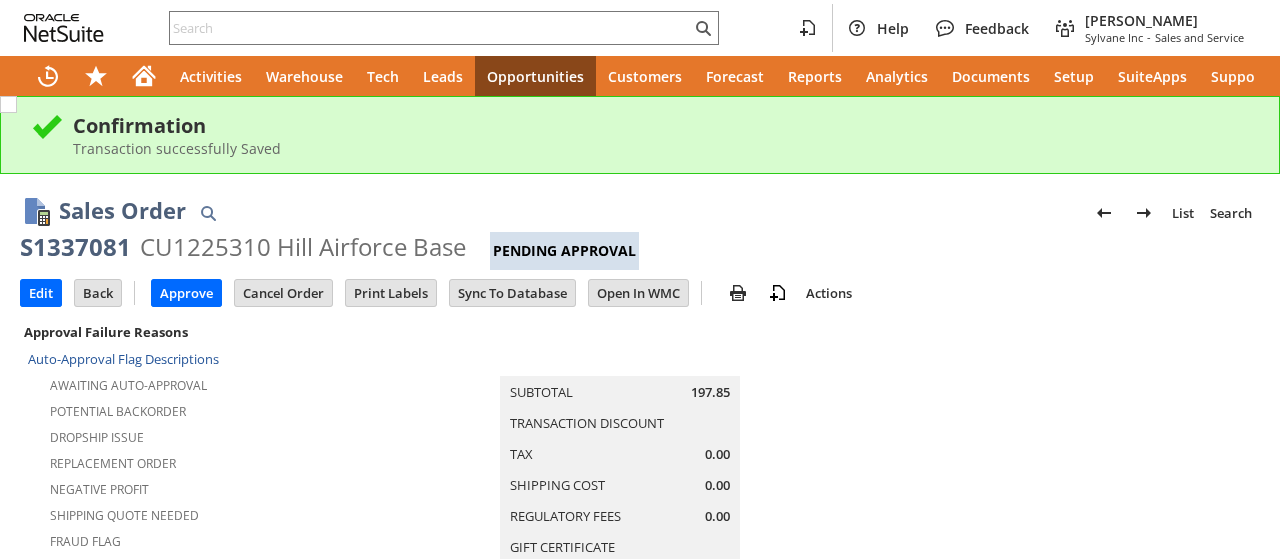 scroll, scrollTop: 0, scrollLeft: 0, axis: both 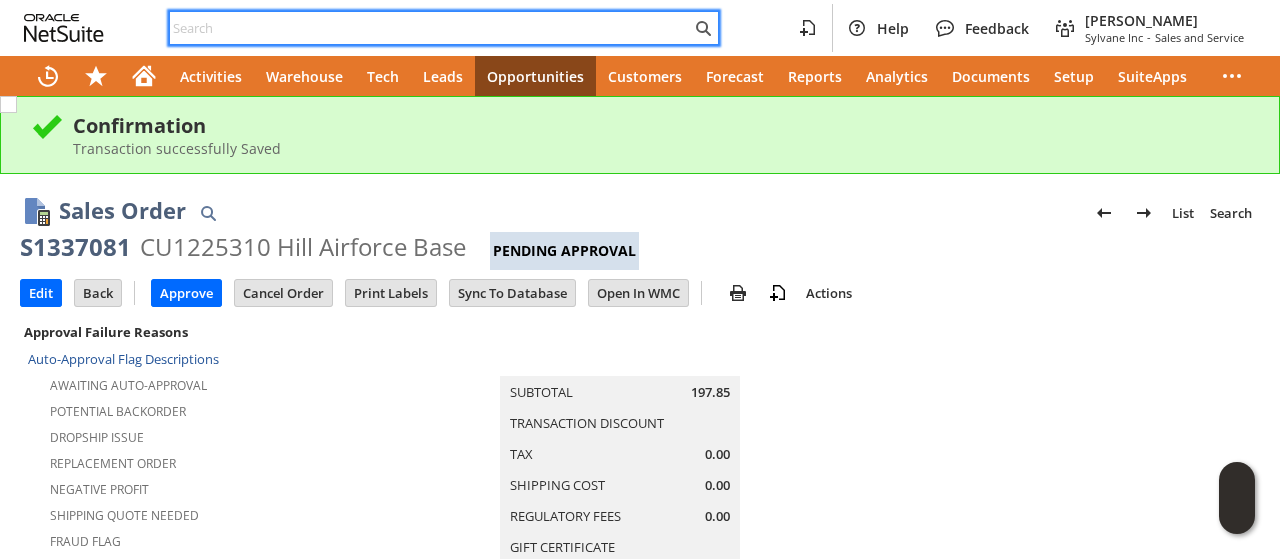 paste on "6127902483" 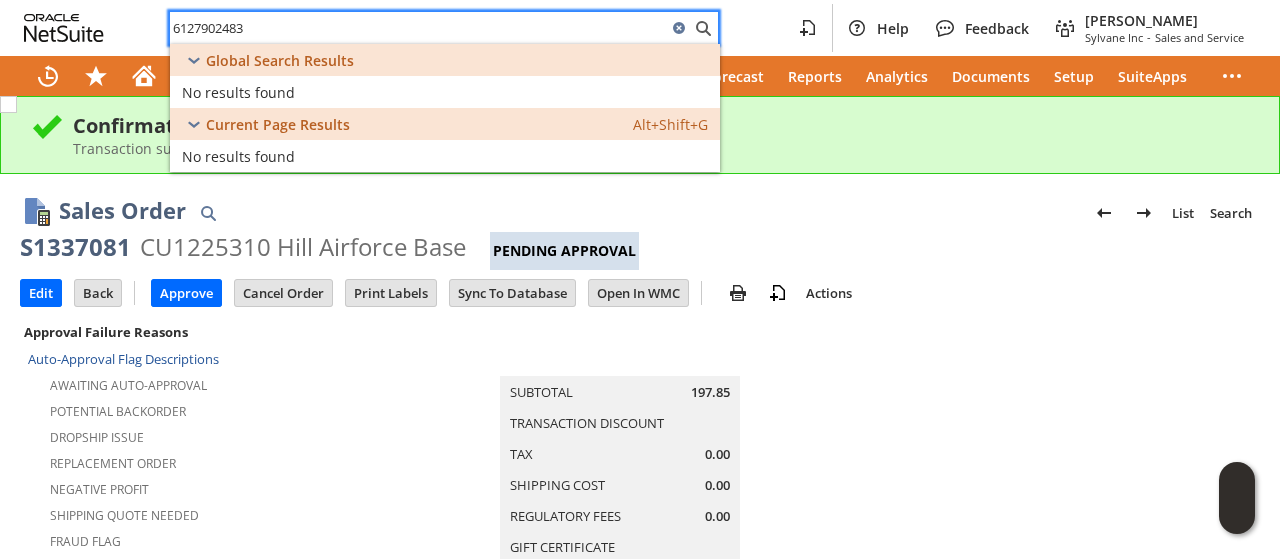 type on "6127902483" 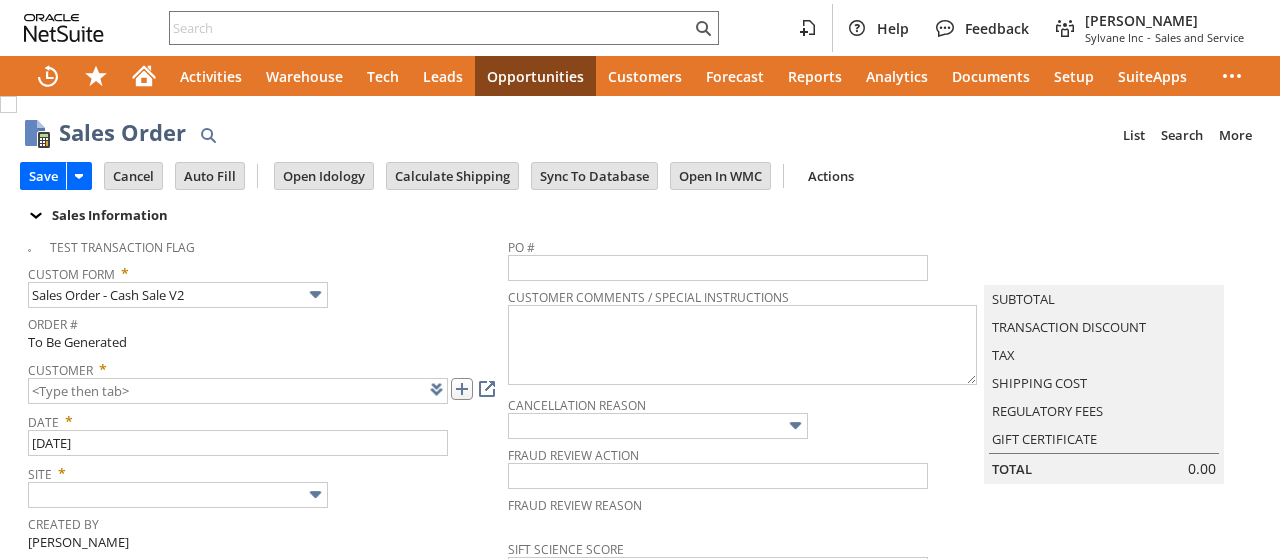 drag, startPoint x: 0, startPoint y: 0, endPoint x: 466, endPoint y: 387, distance: 605.74335 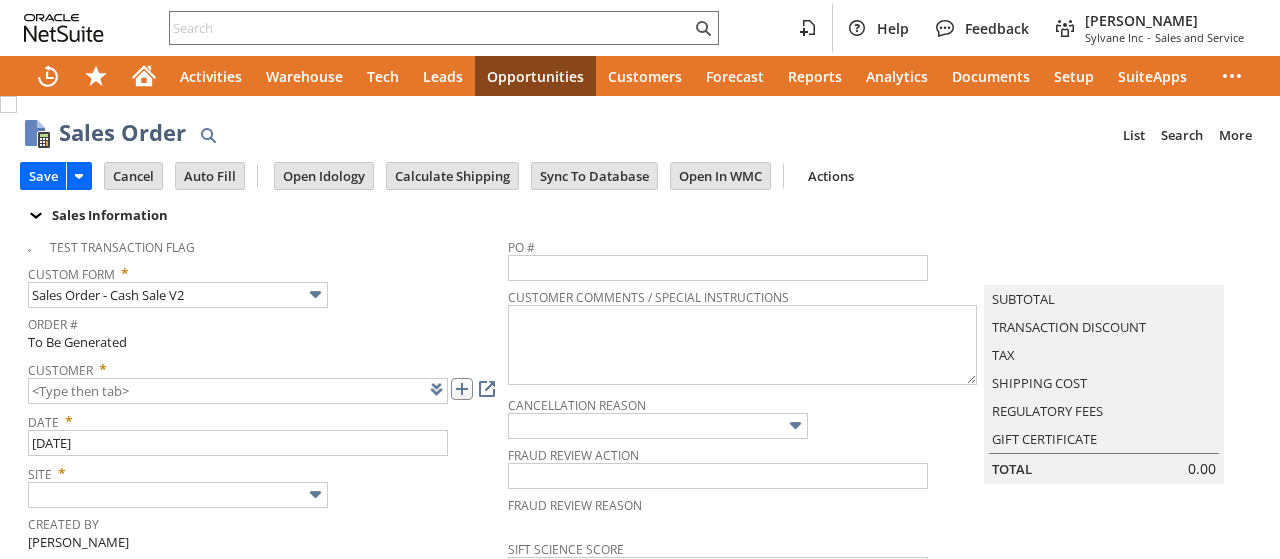 click at bounding box center (462, 389) 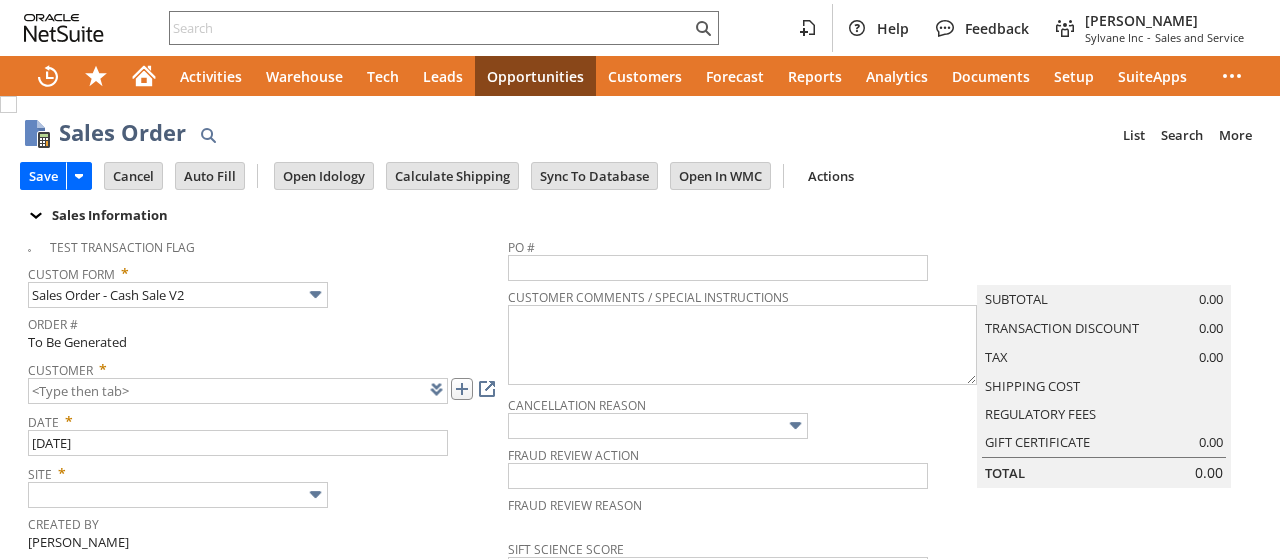 type on "Intelligent Recommendations ⁰" 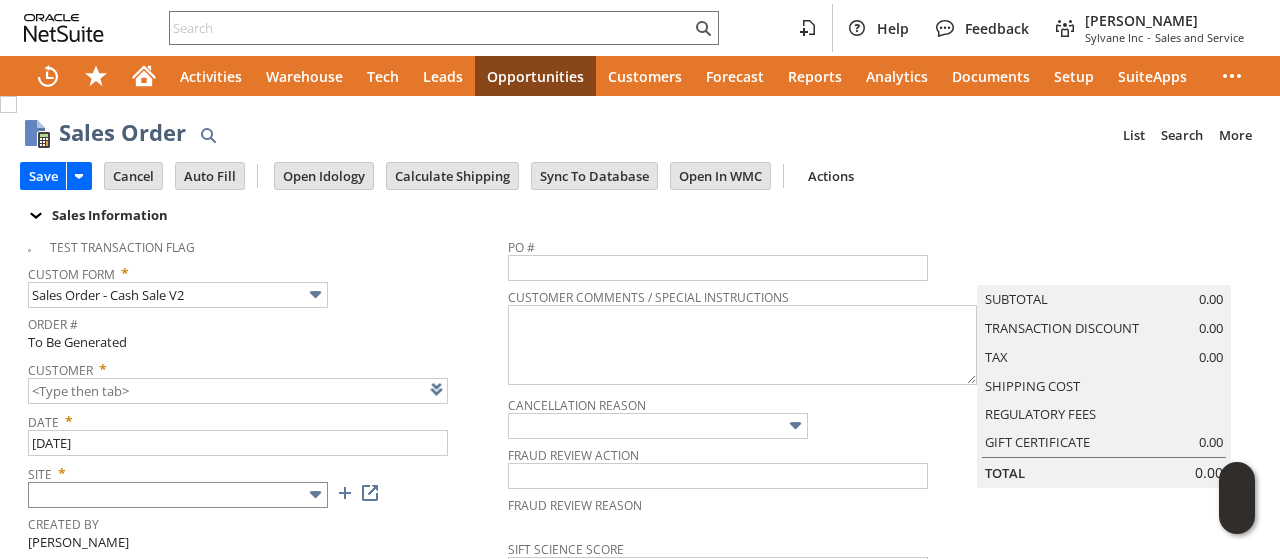 type on "CU1225315 Harrison Phizacklea" 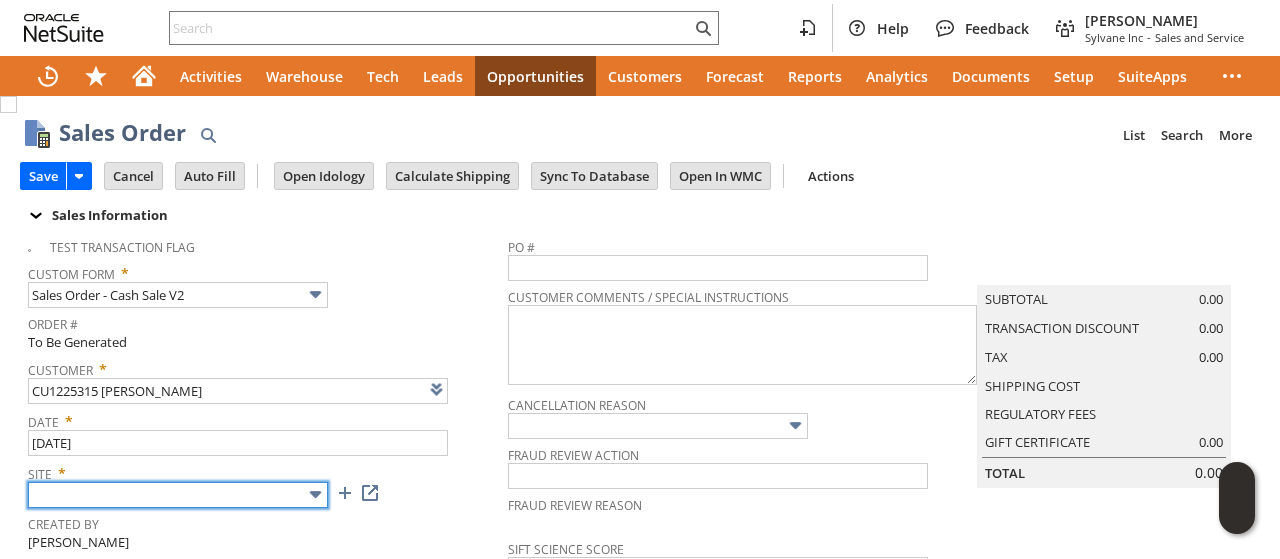 click at bounding box center [178, 495] 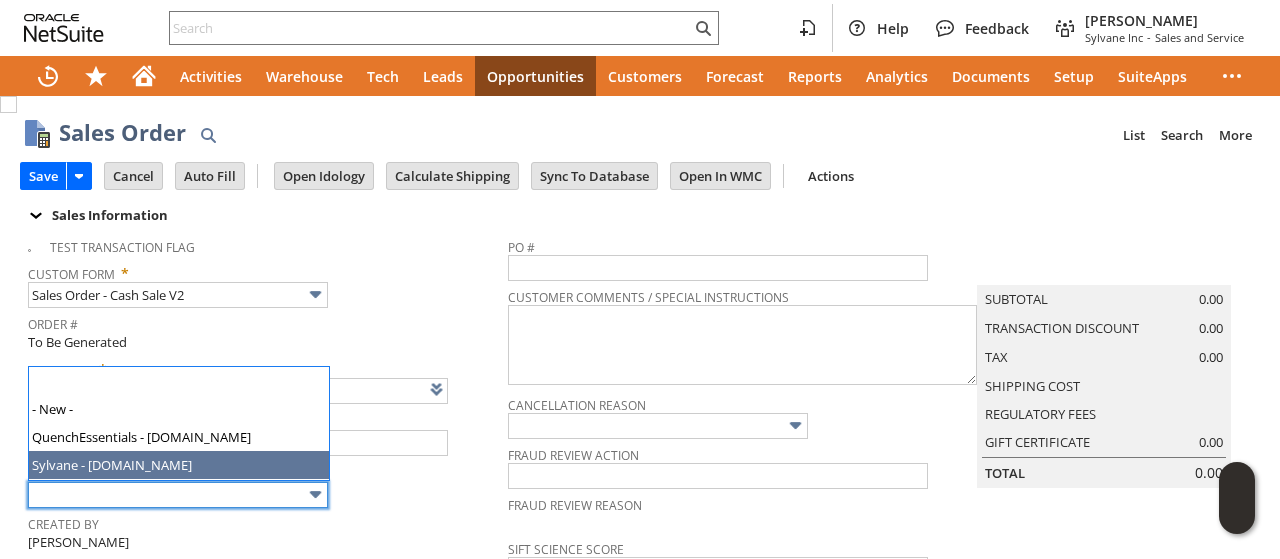 type on "Sylvane - [DOMAIN_NAME]" 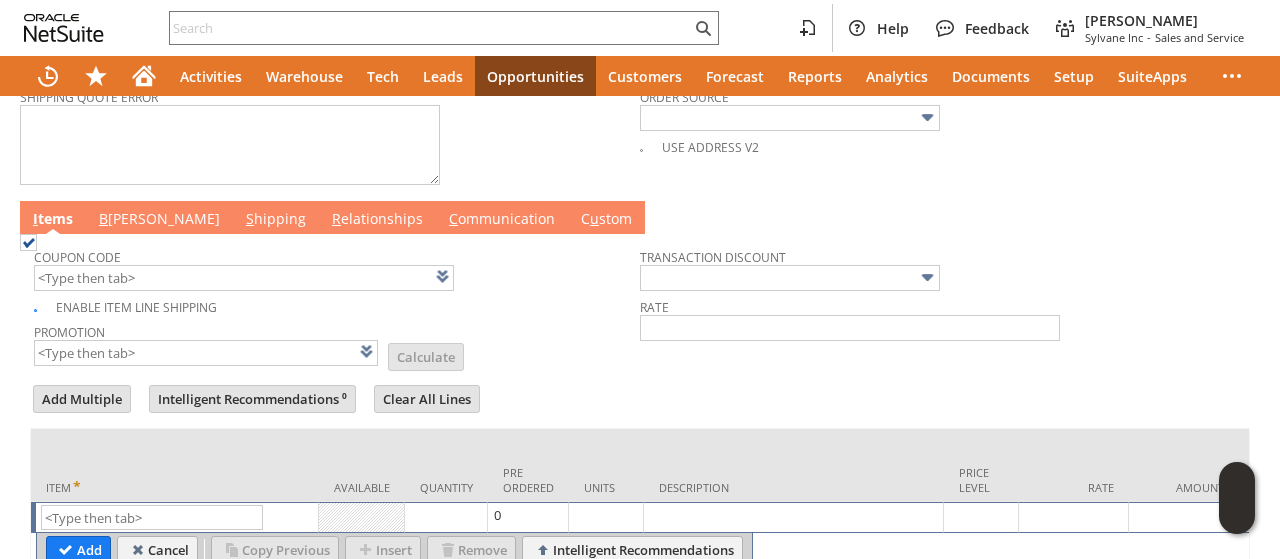 scroll, scrollTop: 1000, scrollLeft: 0, axis: vertical 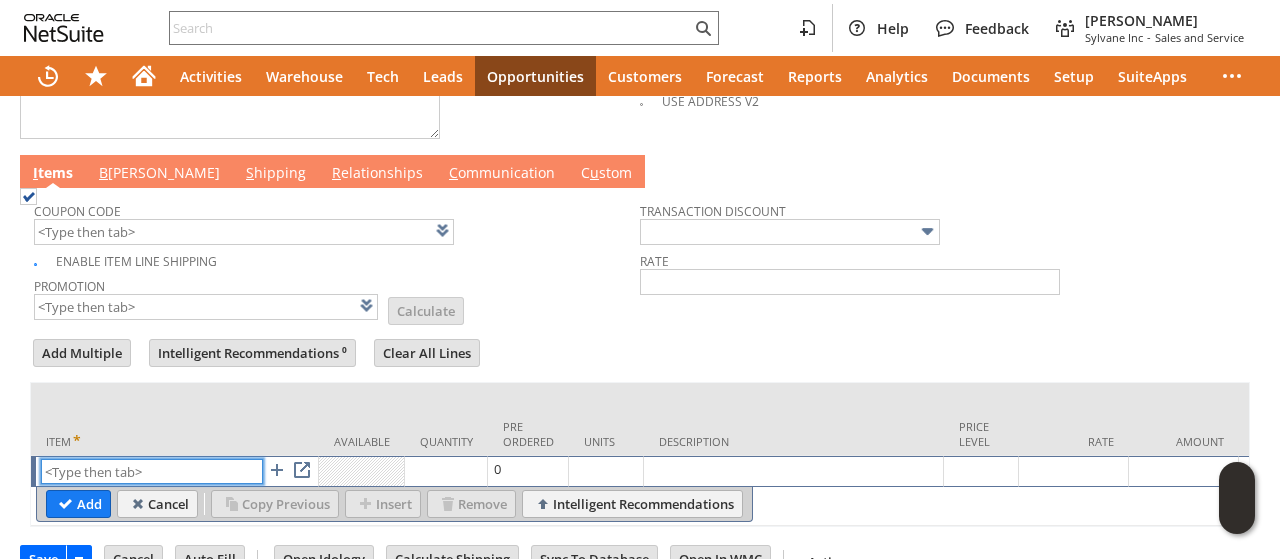 paste on "he10330" 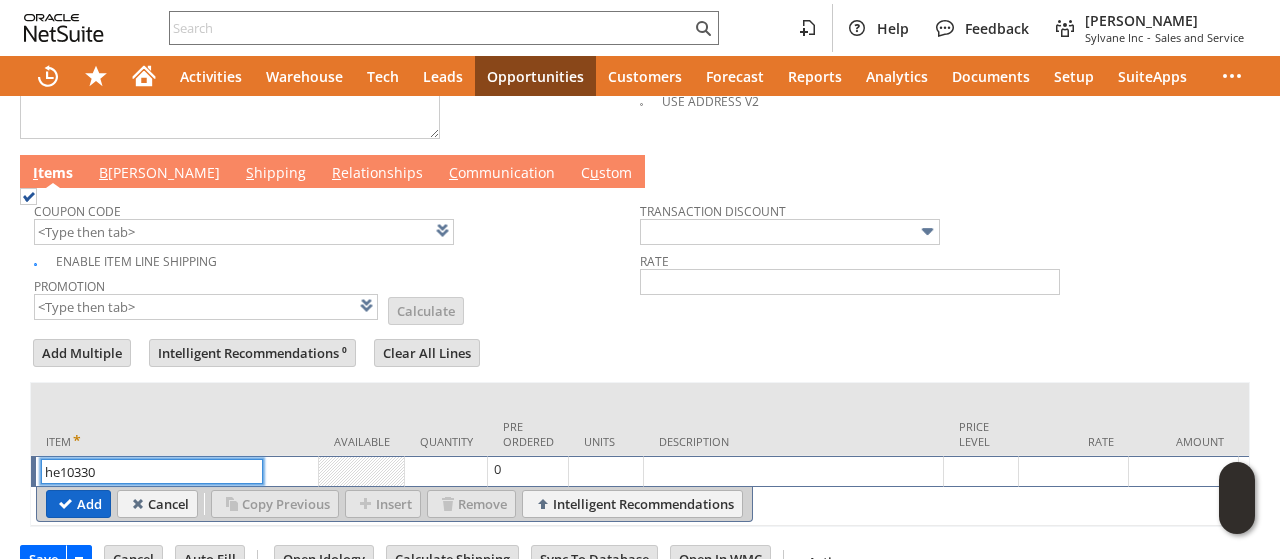 type on "he10330" 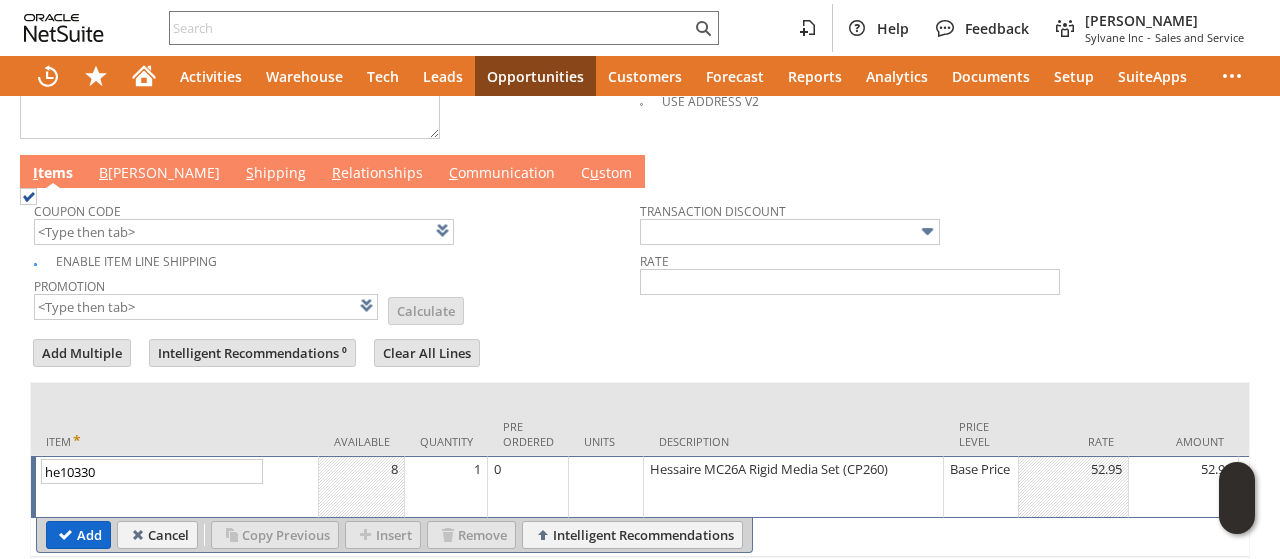 click on "Add" at bounding box center (78, 535) 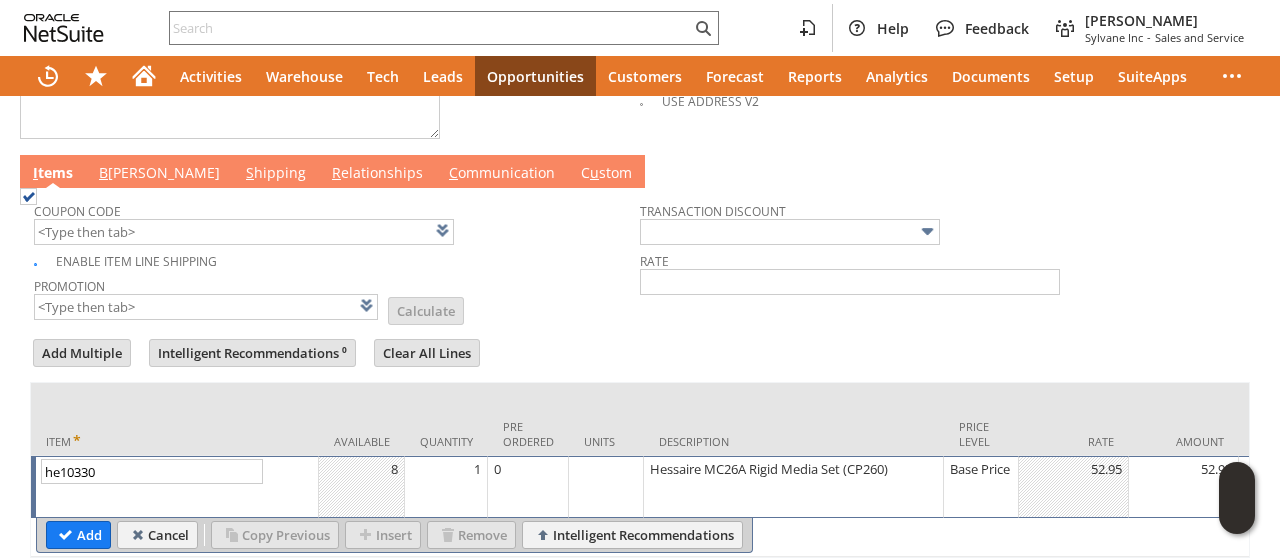 type 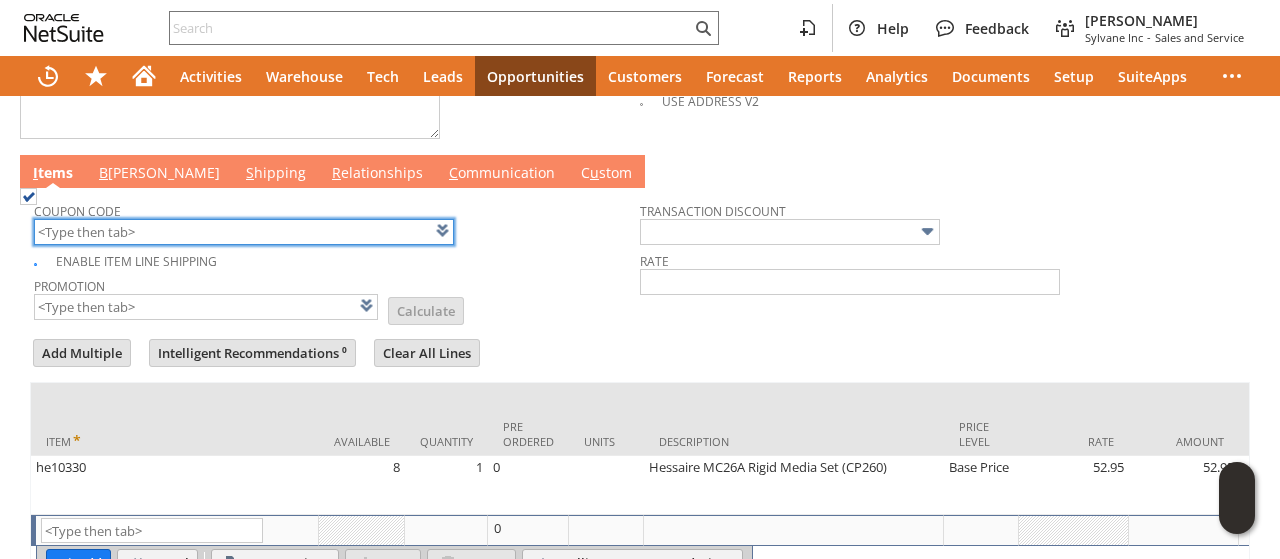 click at bounding box center (244, 232) 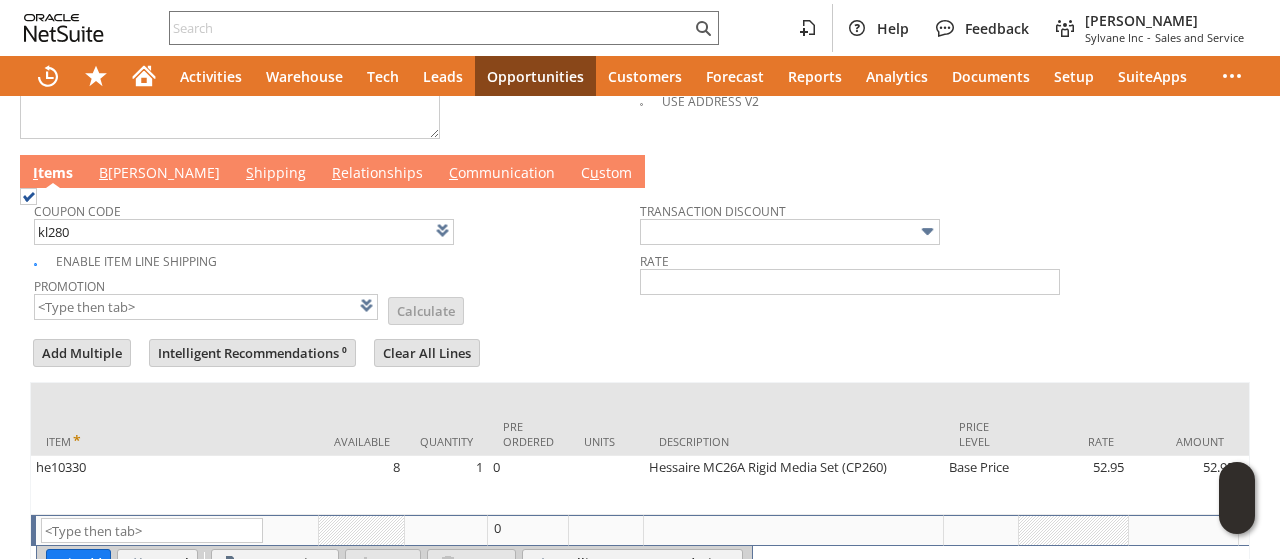 click on "Promotion
List
Calculate" at bounding box center (337, 297) 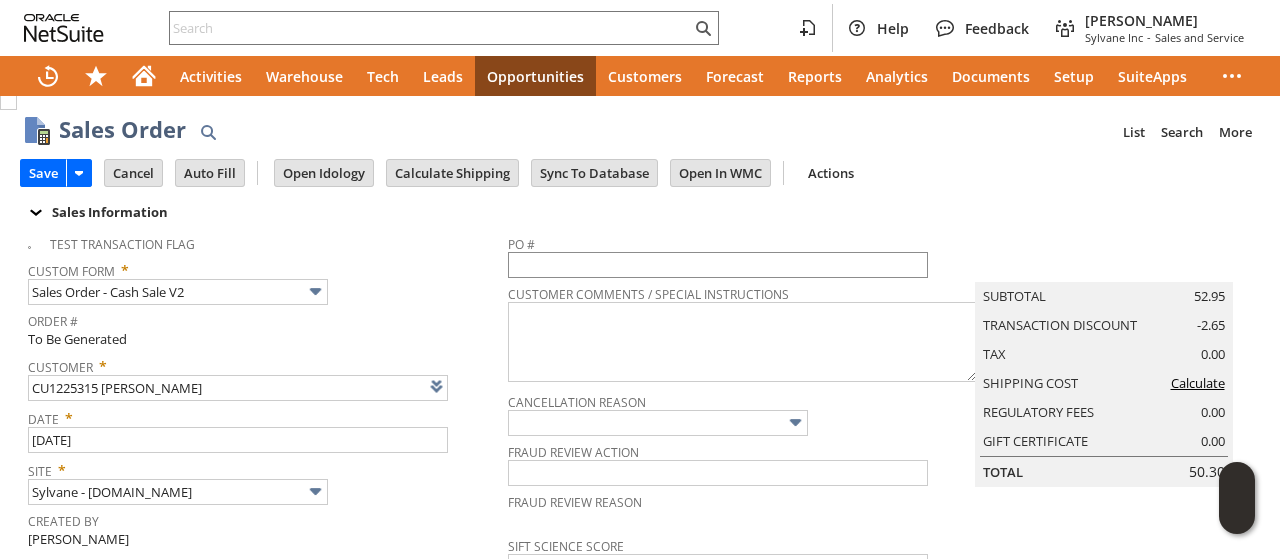 scroll, scrollTop: 0, scrollLeft: 0, axis: both 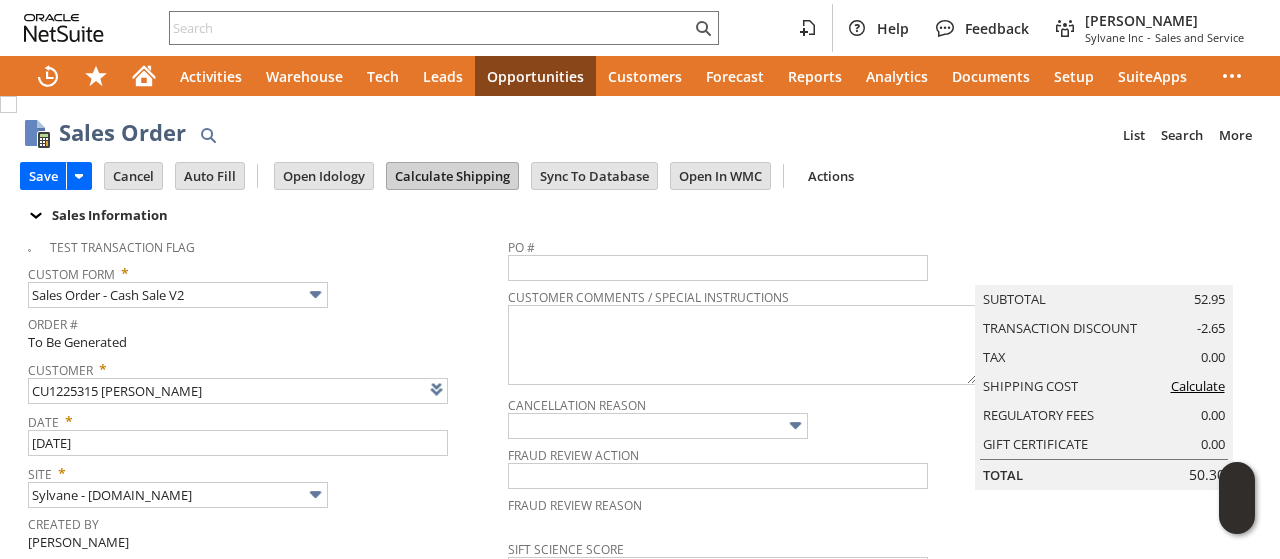 click on "Calculate Shipping" at bounding box center (452, 176) 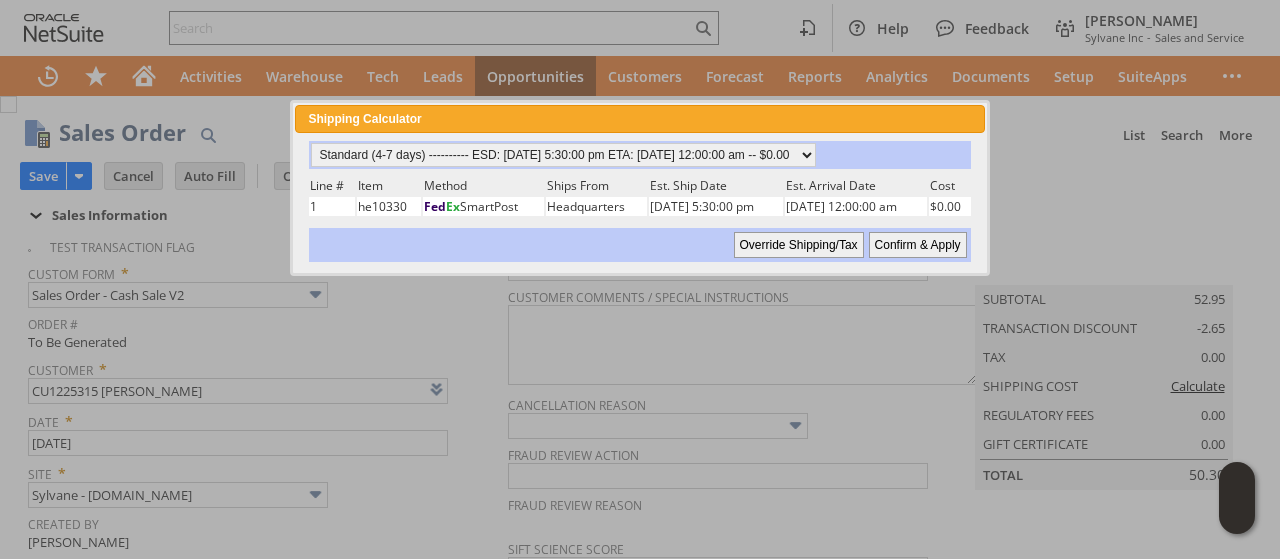 click on "Confirm & Apply" at bounding box center (918, 245) 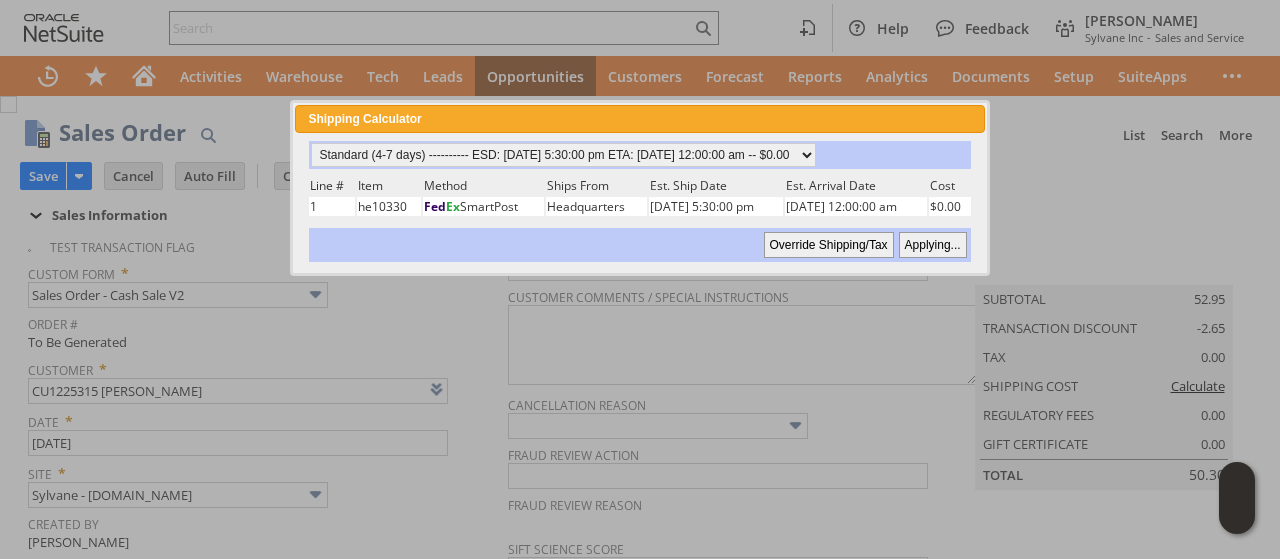 type 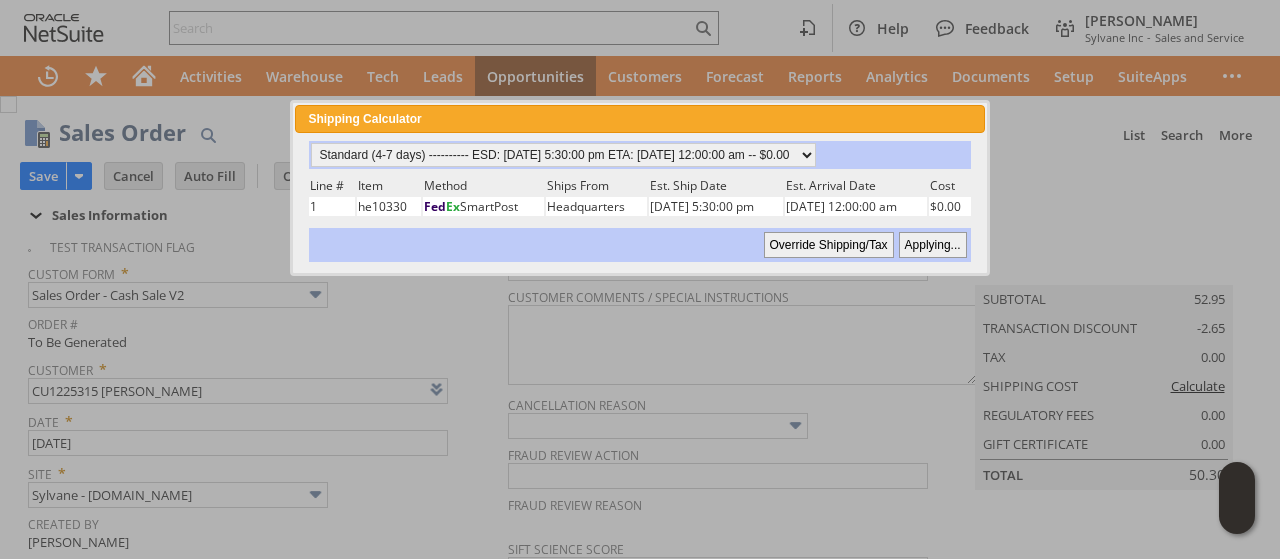 type on "Add" 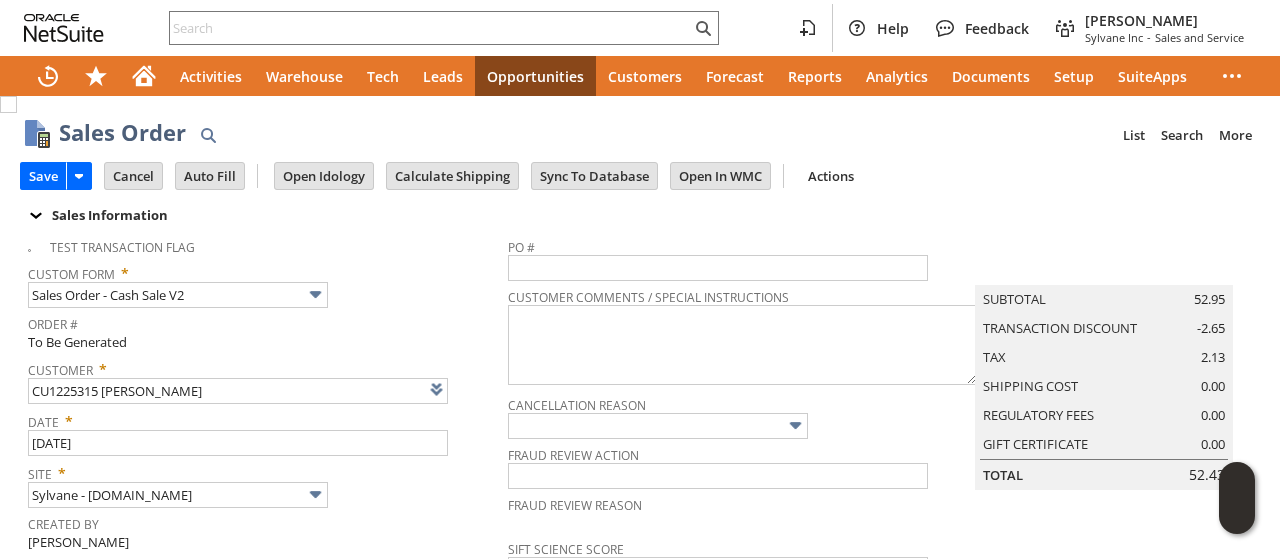 scroll, scrollTop: 700, scrollLeft: 0, axis: vertical 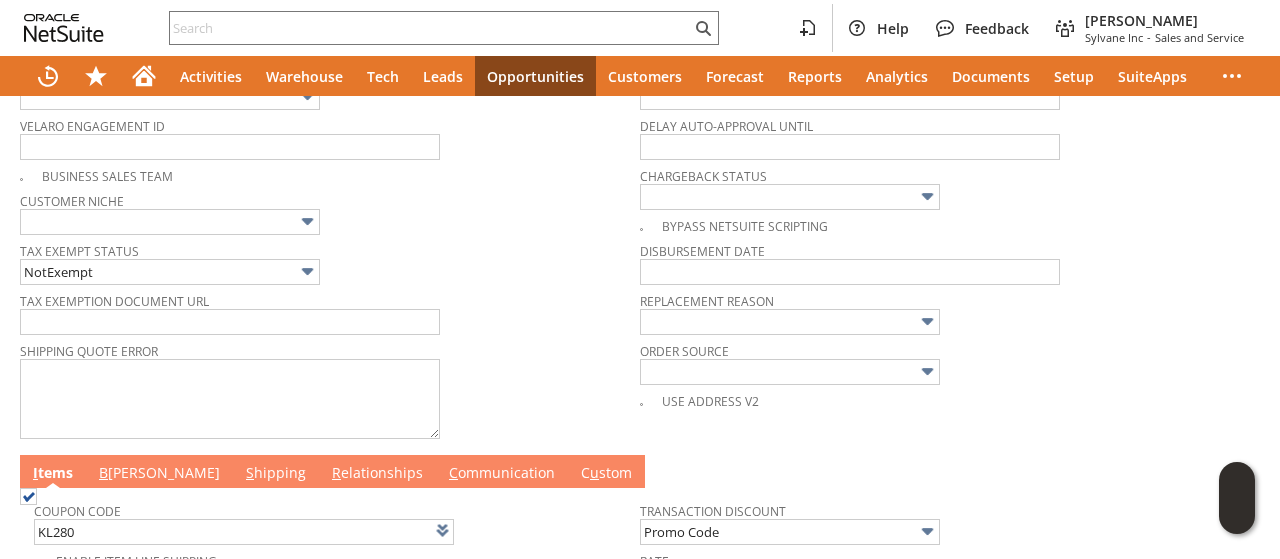 click on "S hipping" at bounding box center [276, 474] 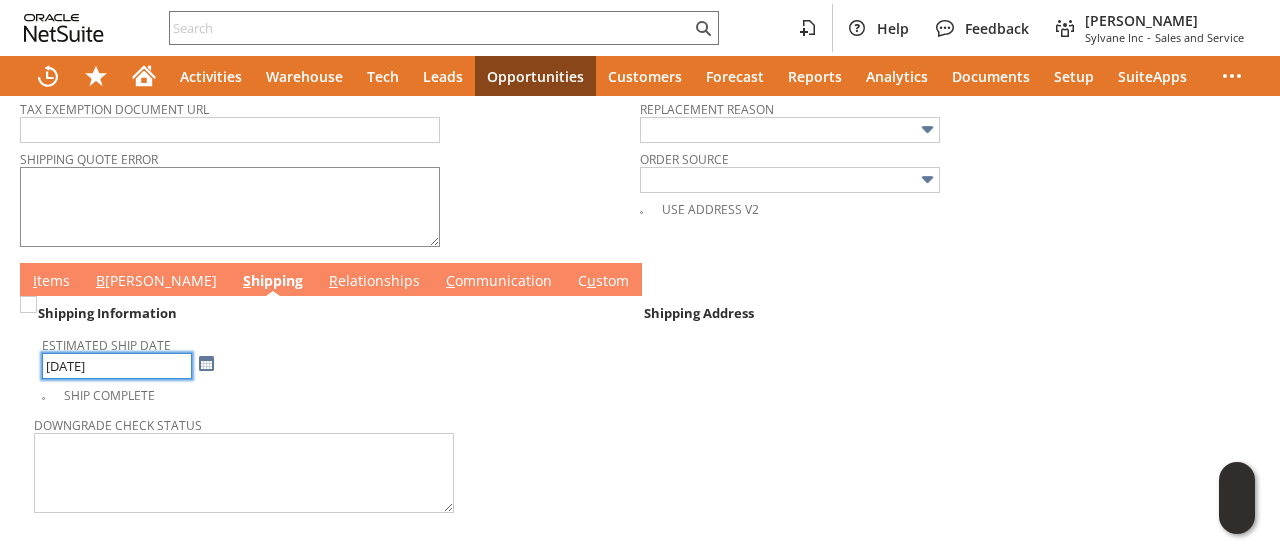 scroll, scrollTop: 836, scrollLeft: 0, axis: vertical 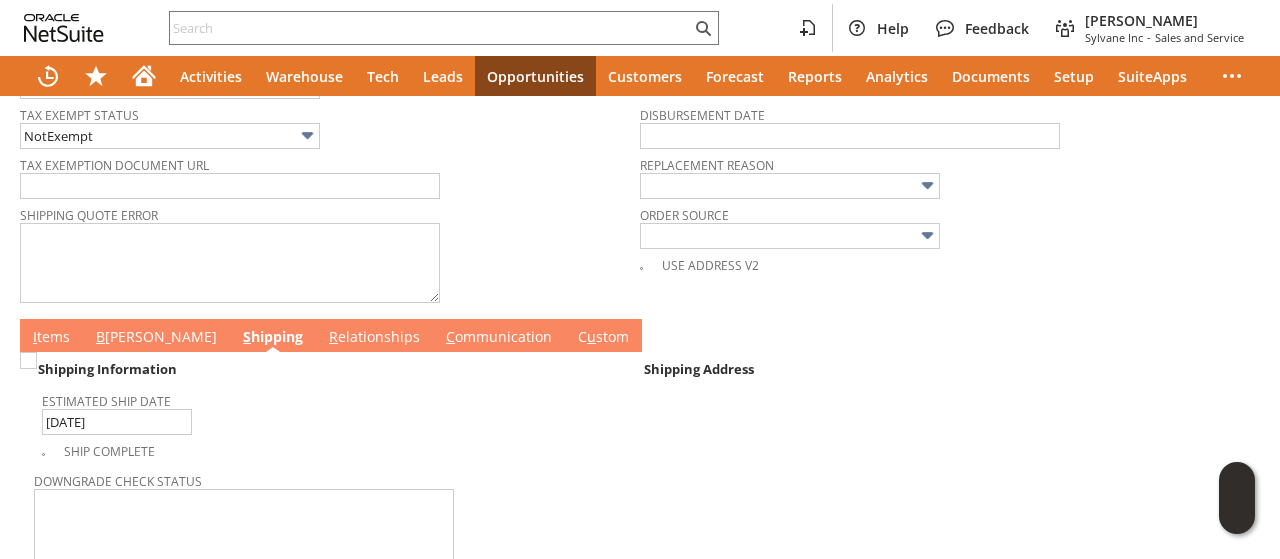 click on "B [PERSON_NAME]" at bounding box center [156, 338] 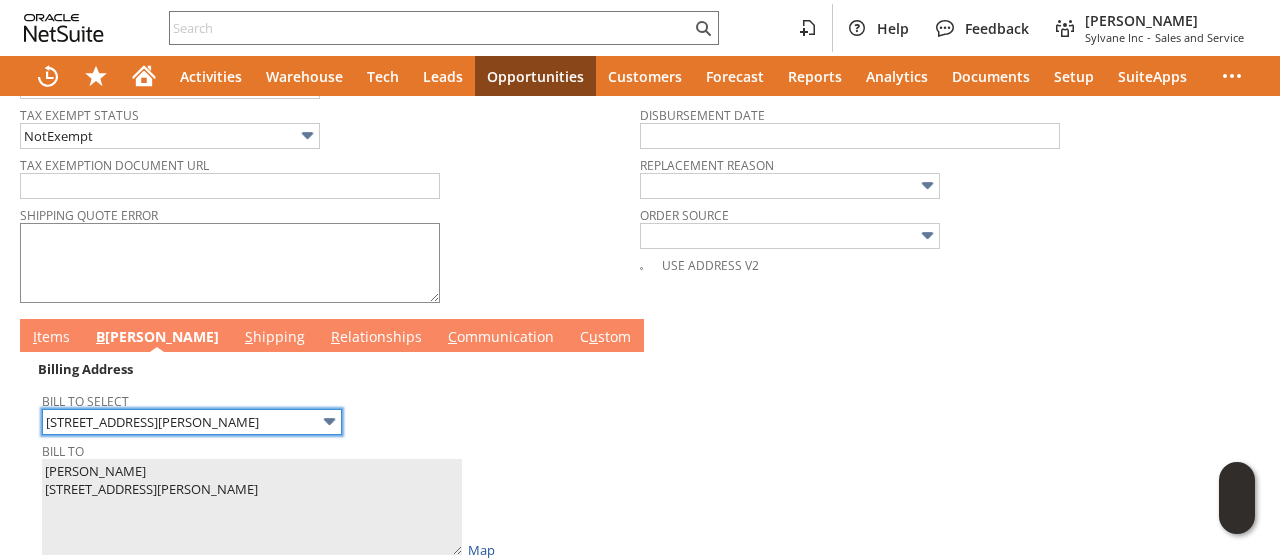 scroll, scrollTop: 1136, scrollLeft: 0, axis: vertical 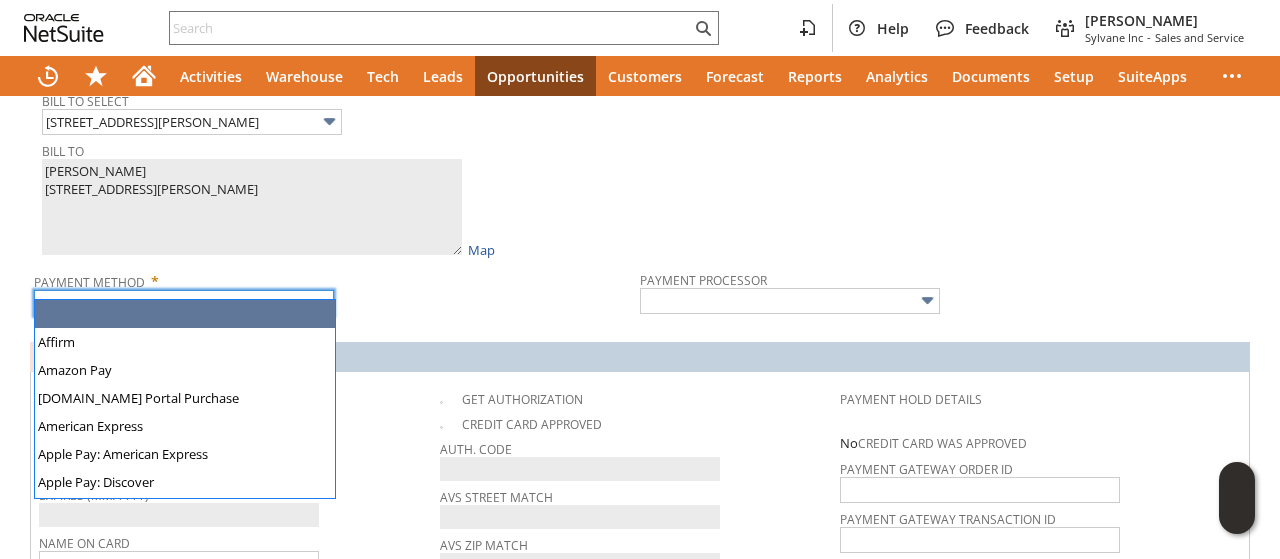 click at bounding box center [184, 303] 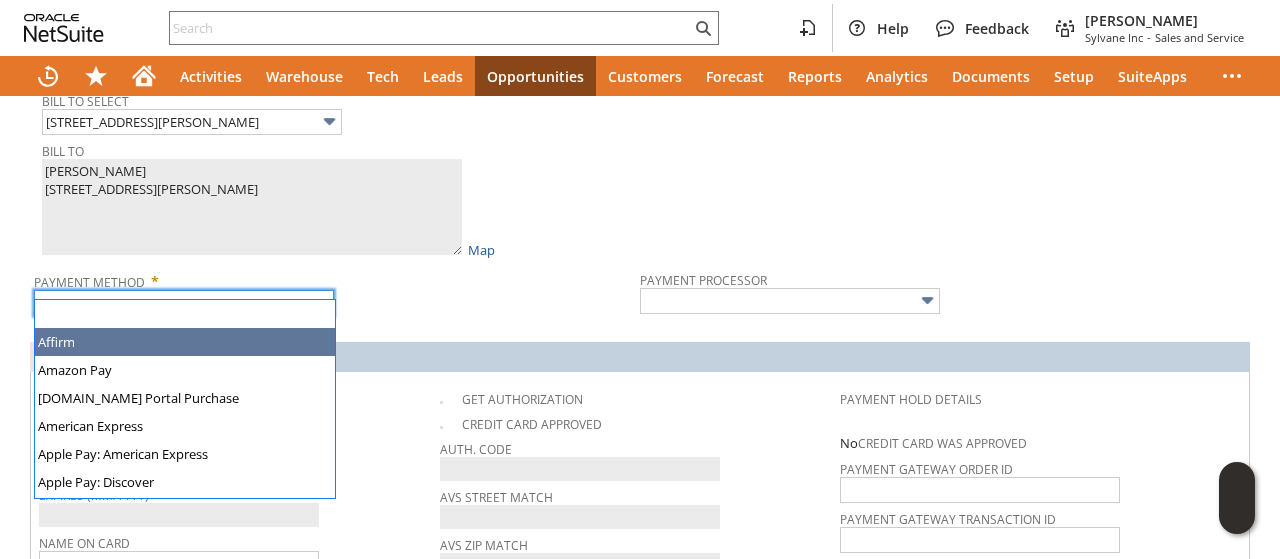 scroll, scrollTop: 558, scrollLeft: 0, axis: vertical 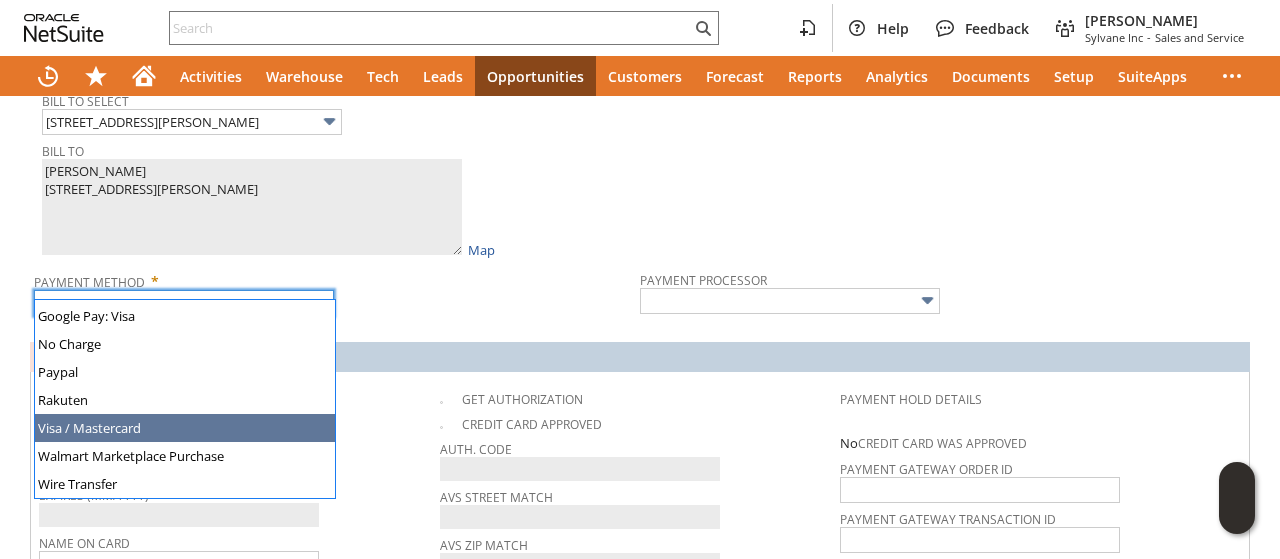 drag, startPoint x: 141, startPoint y: 412, endPoint x: 141, endPoint y: 425, distance: 13 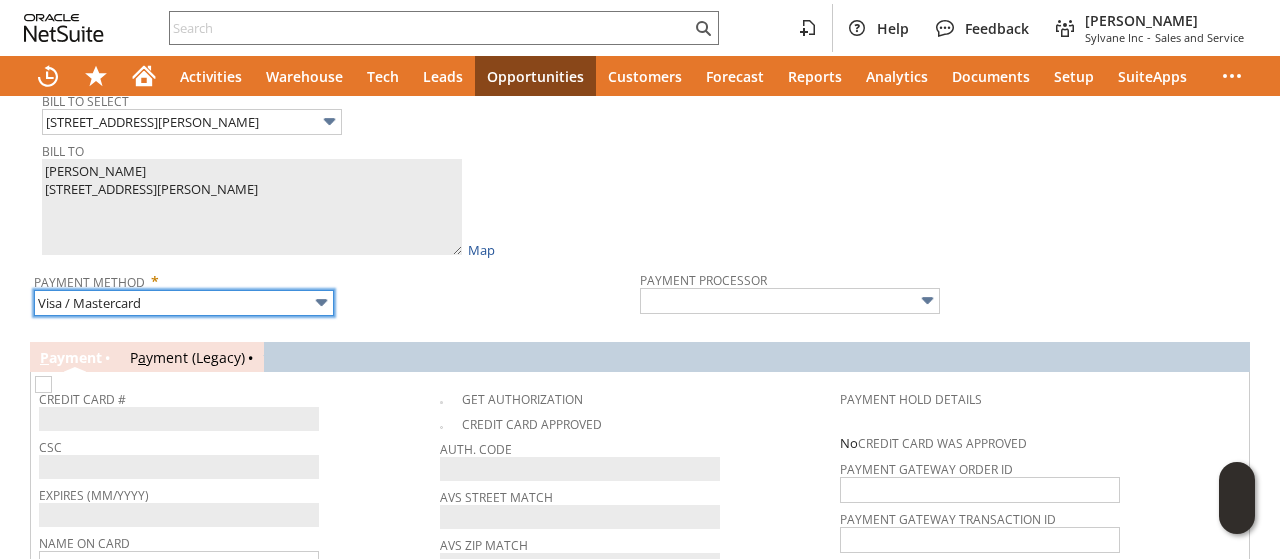 type on "Braintree" 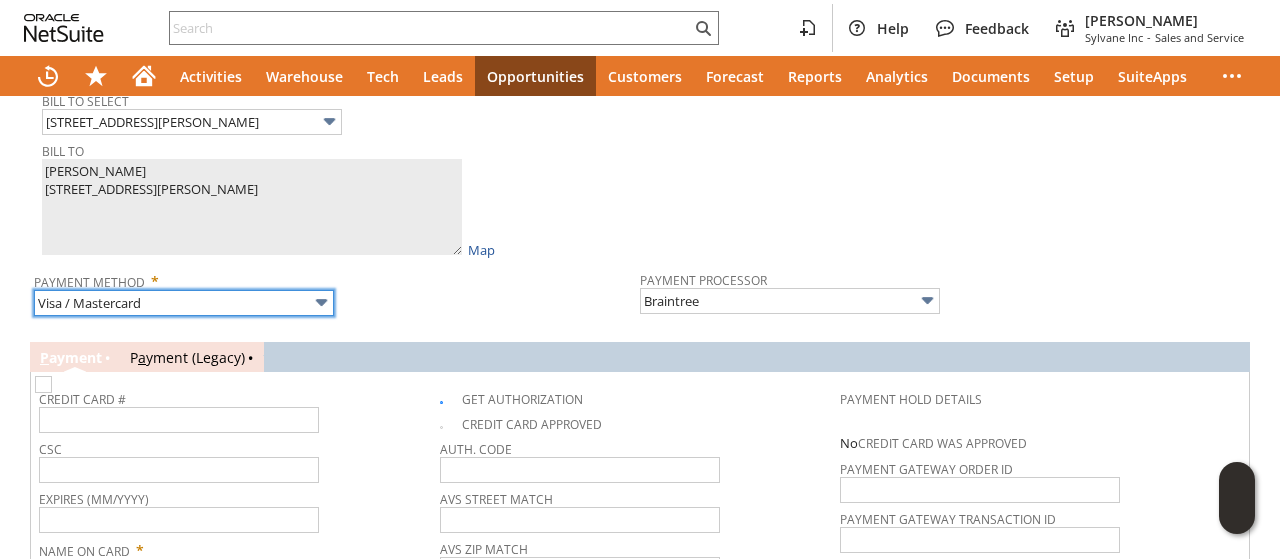 scroll, scrollTop: 1136, scrollLeft: 0, axis: vertical 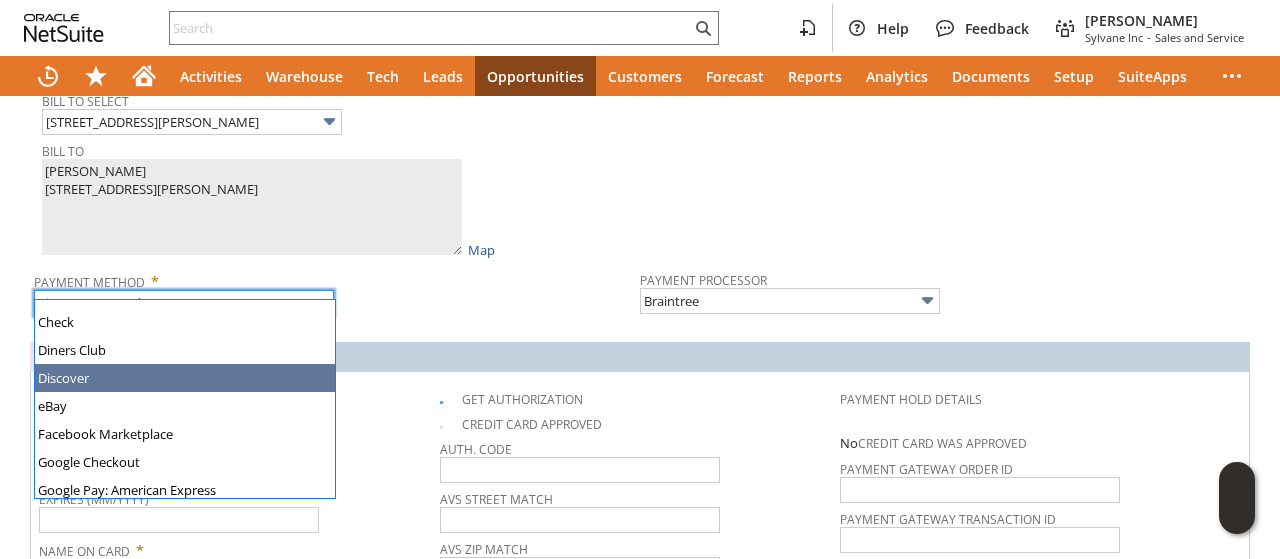type on "Discover" 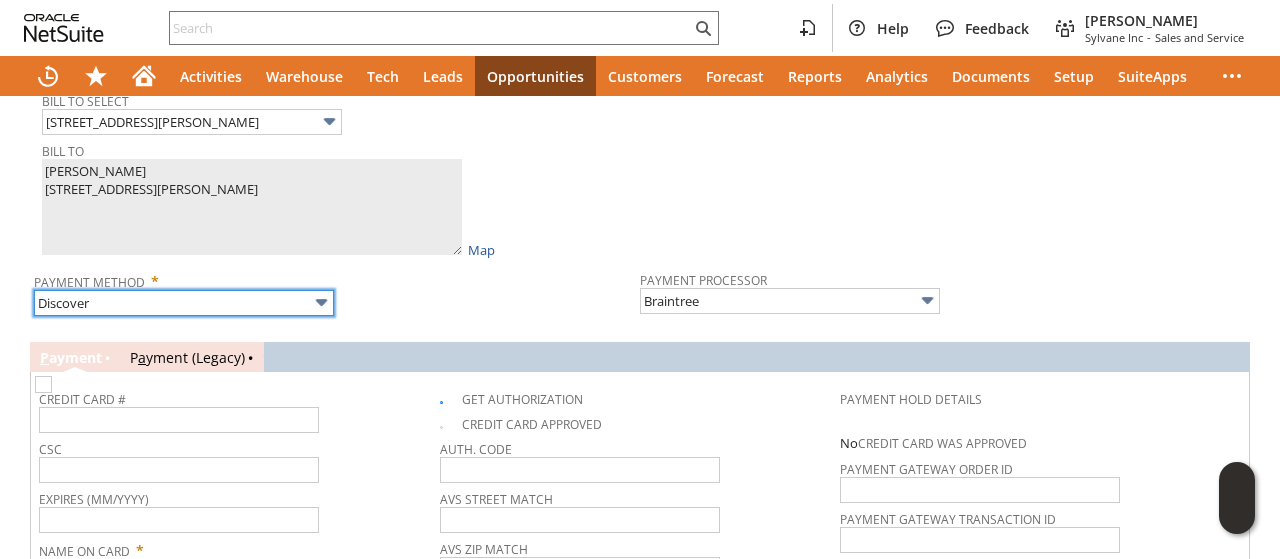 scroll, scrollTop: 1336, scrollLeft: 0, axis: vertical 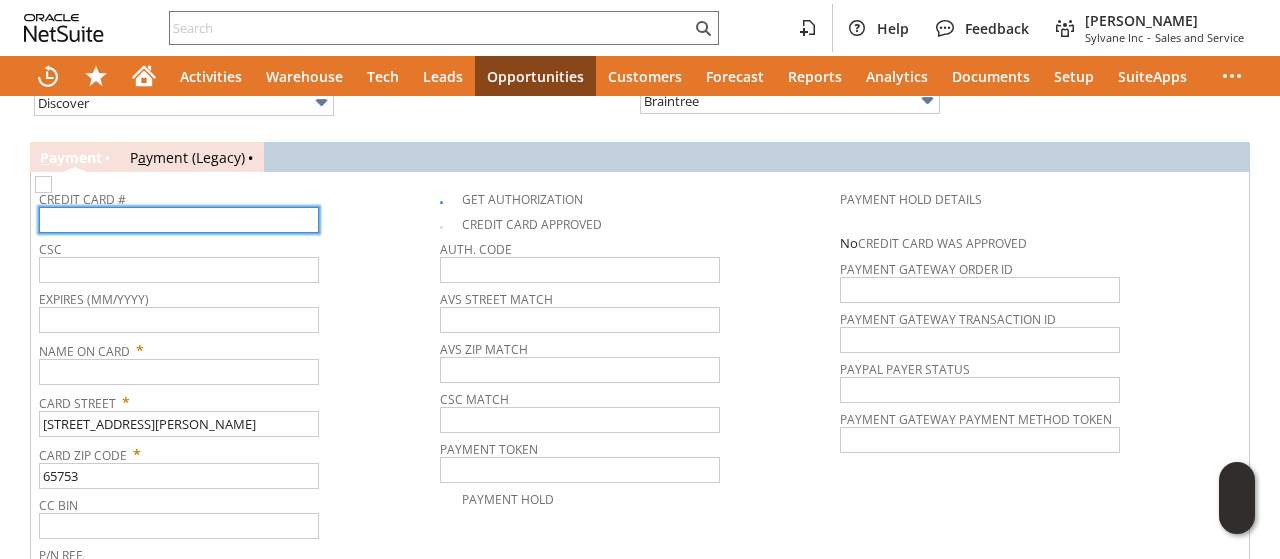 click at bounding box center [179, 220] 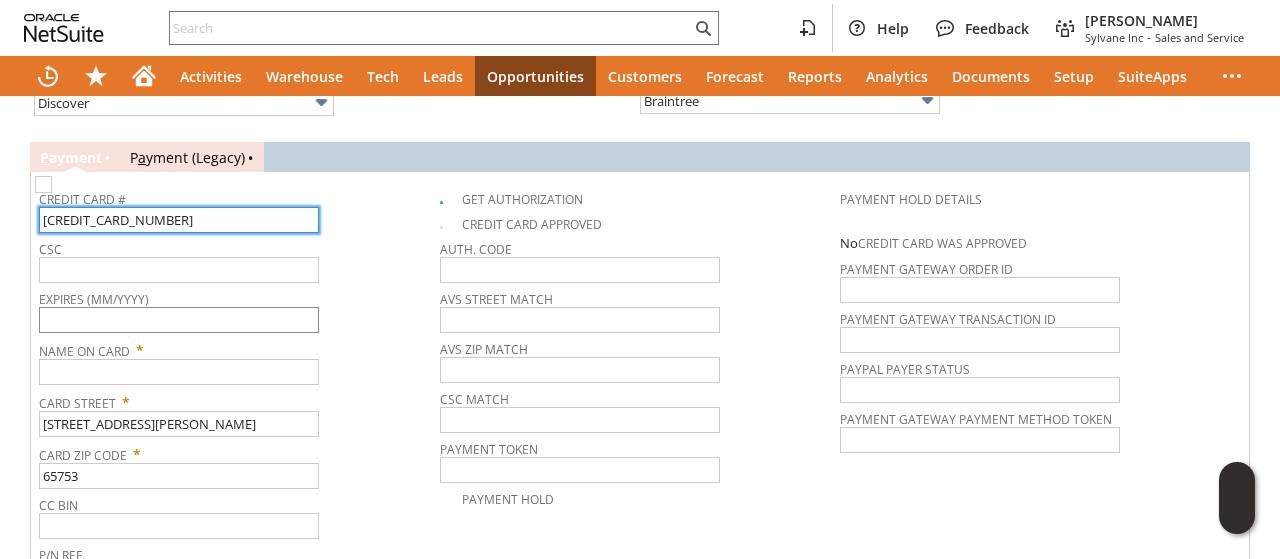 type on "6011011679629015" 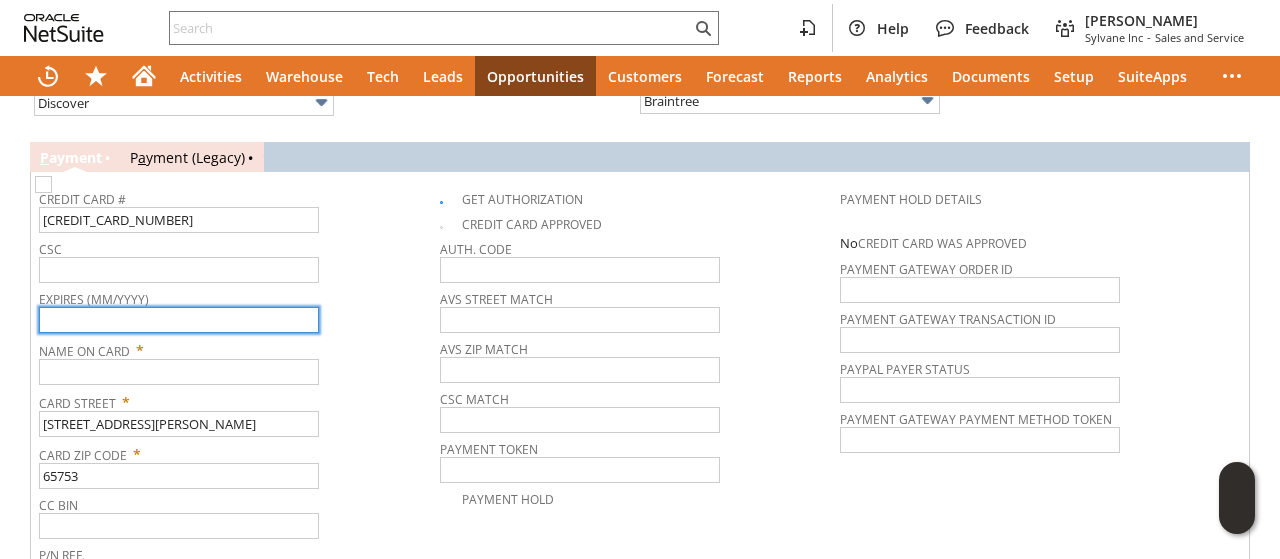 click at bounding box center (179, 320) 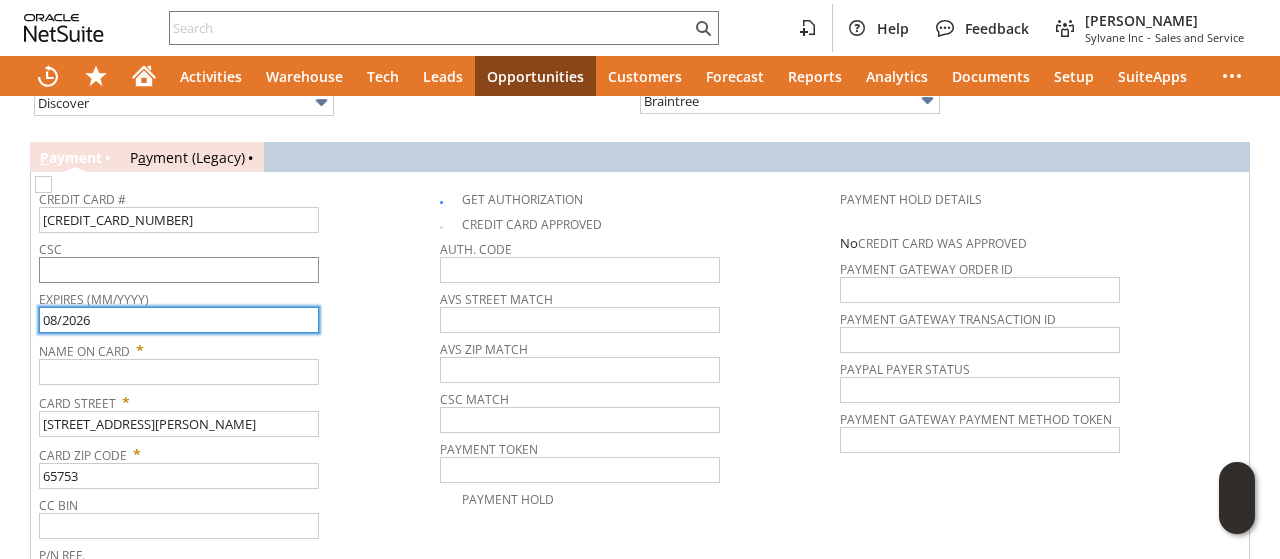 type on "08/2026" 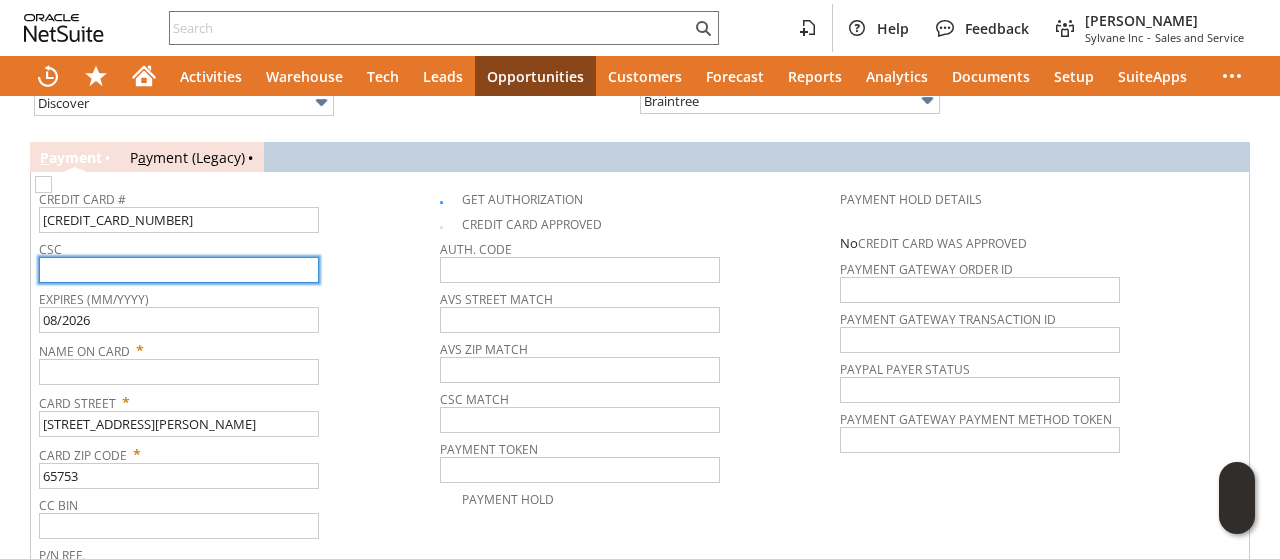 click at bounding box center (179, 270) 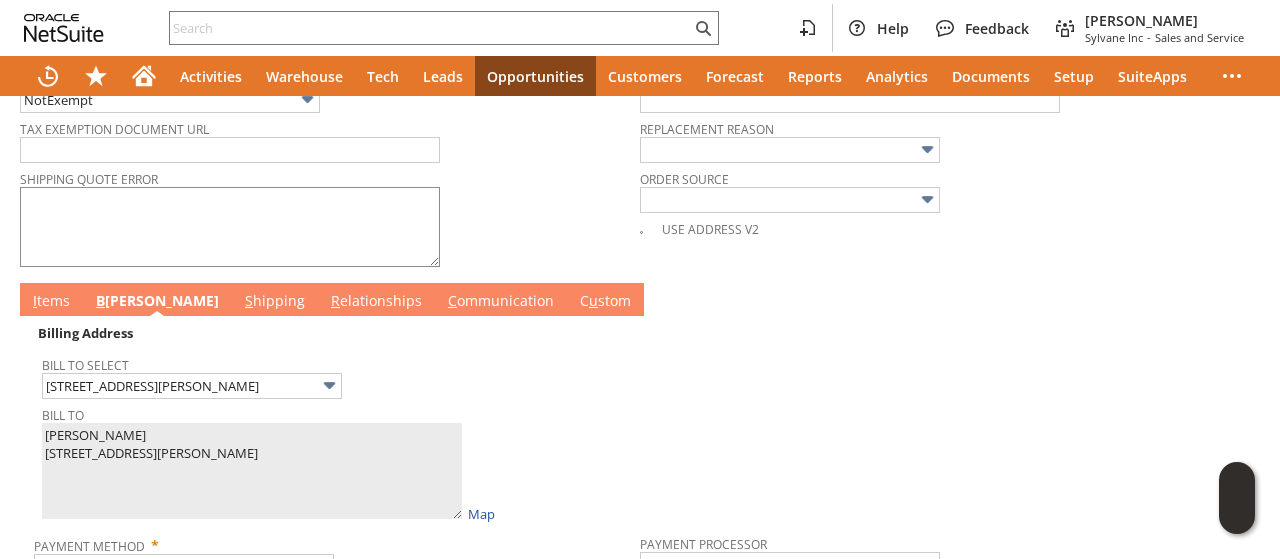 scroll, scrollTop: 1428, scrollLeft: 0, axis: vertical 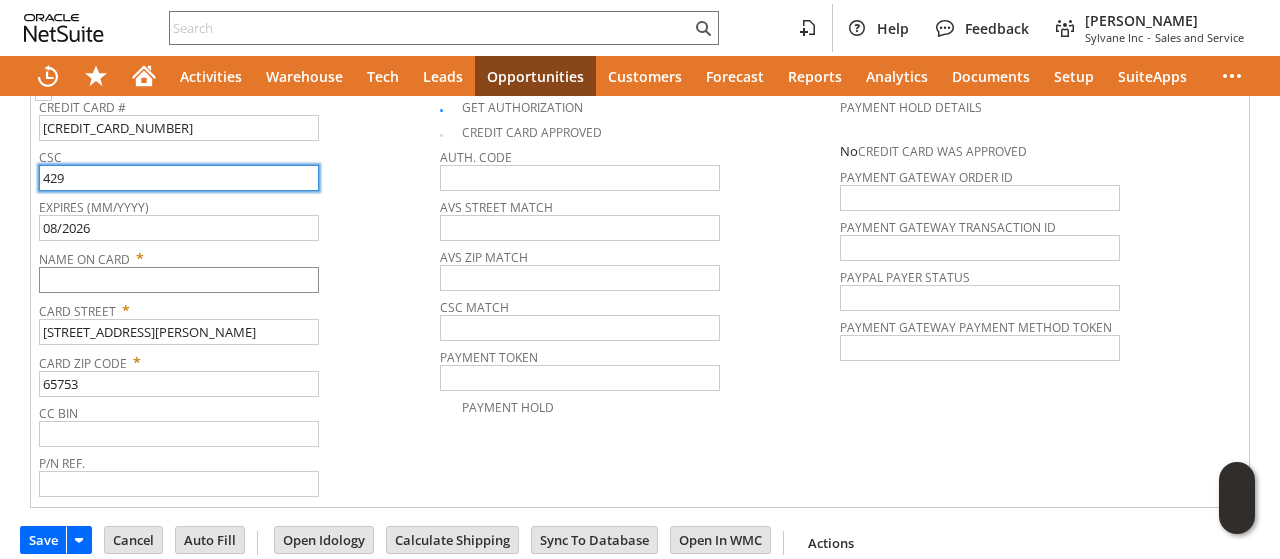 type on "429" 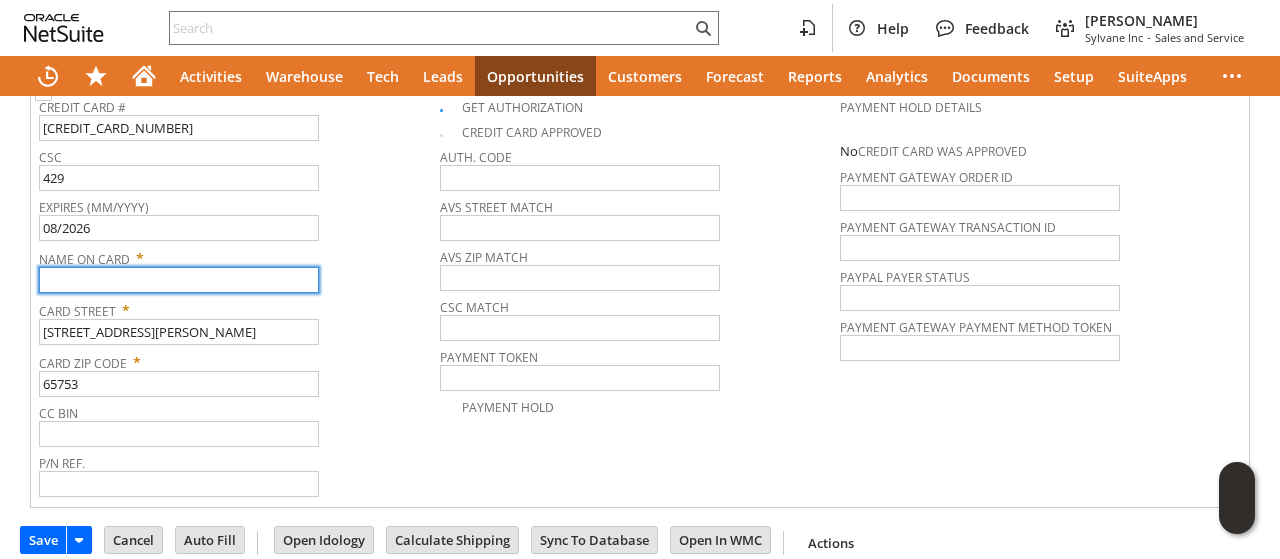 click at bounding box center [179, 280] 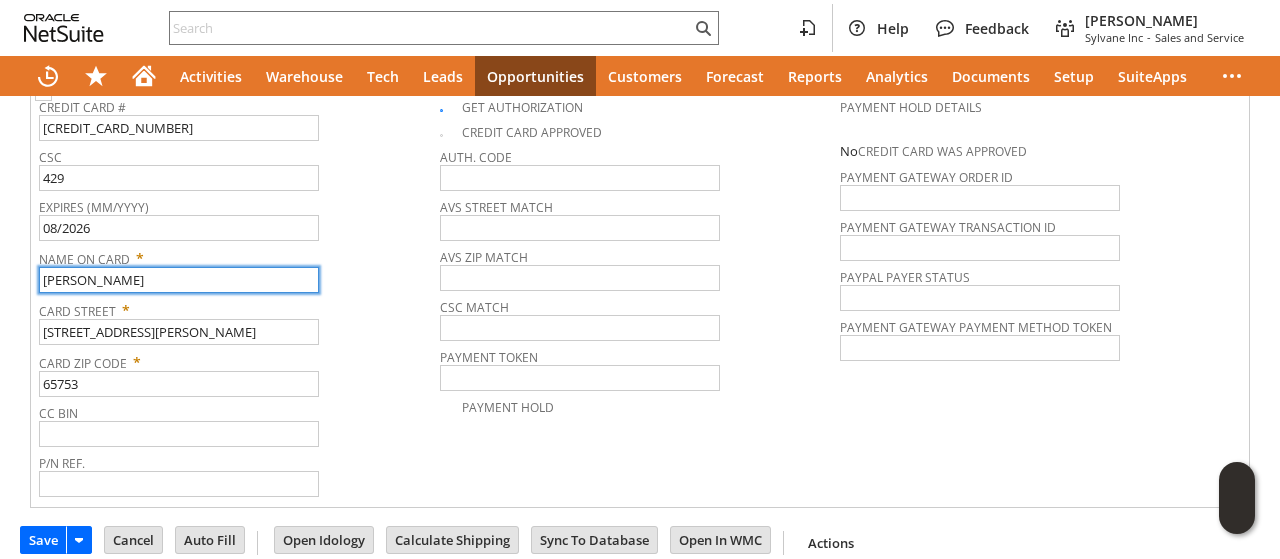 scroll, scrollTop: 728, scrollLeft: 0, axis: vertical 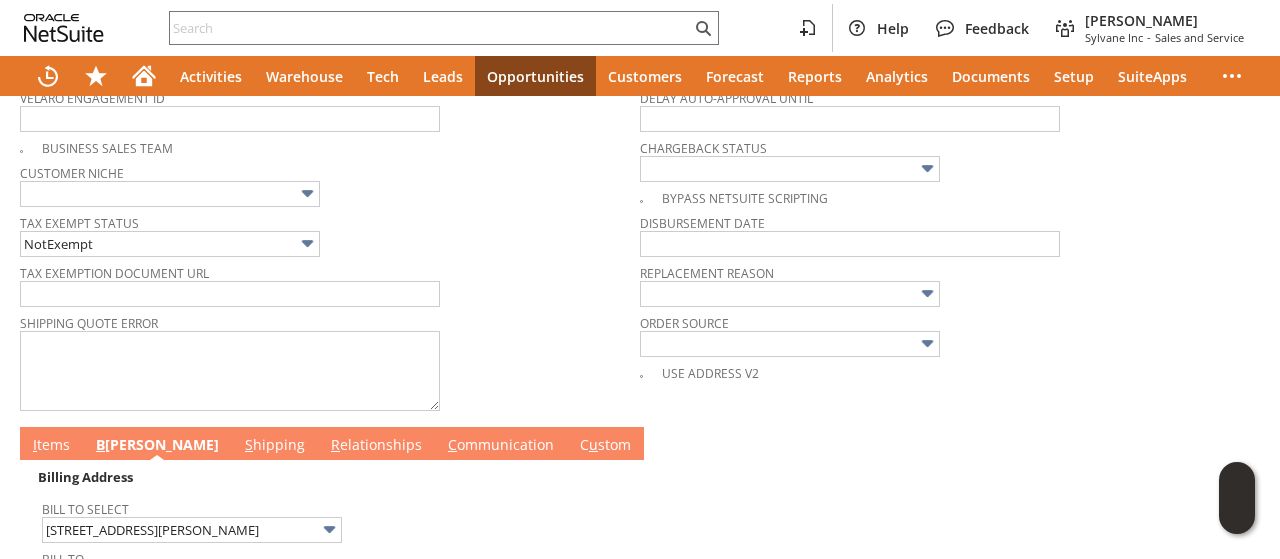 type on "Harrison" 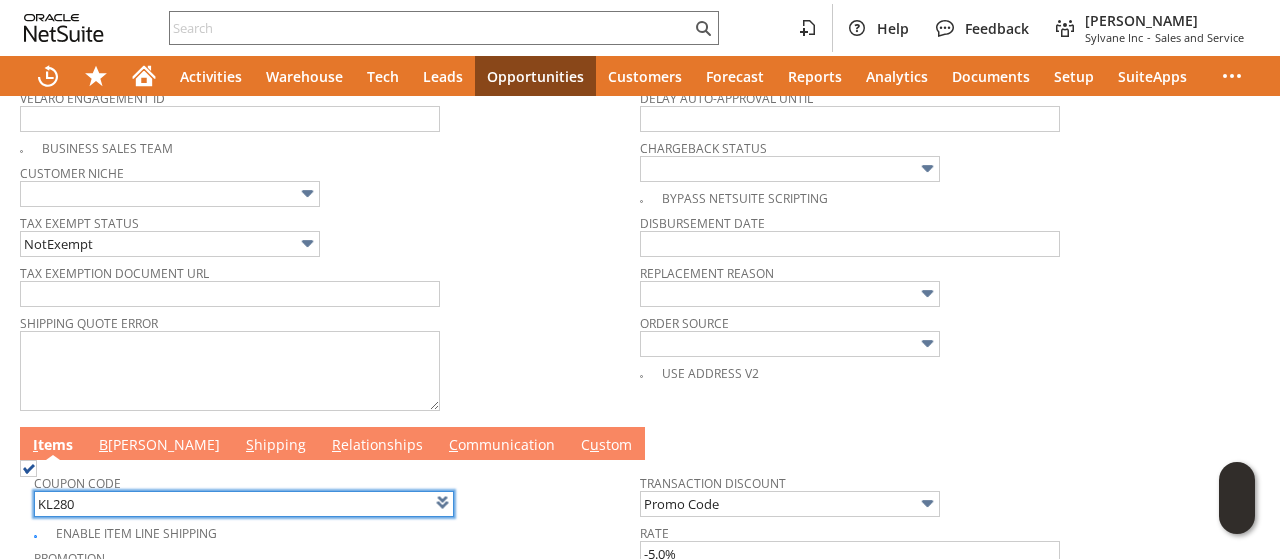 scroll, scrollTop: 0, scrollLeft: 0, axis: both 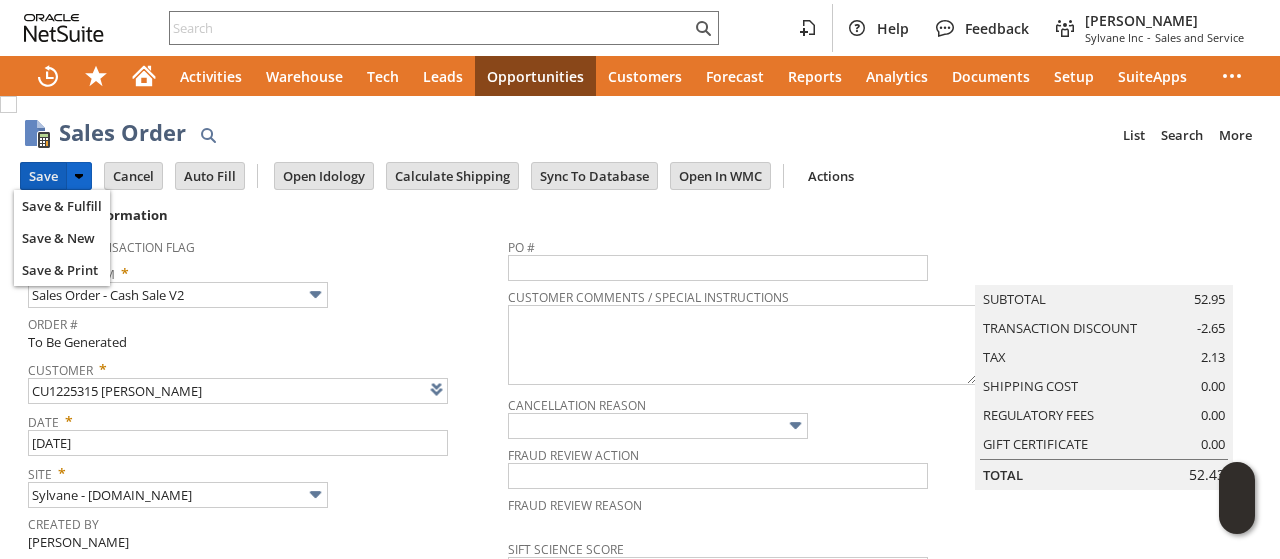 click on "Save" at bounding box center [43, 176] 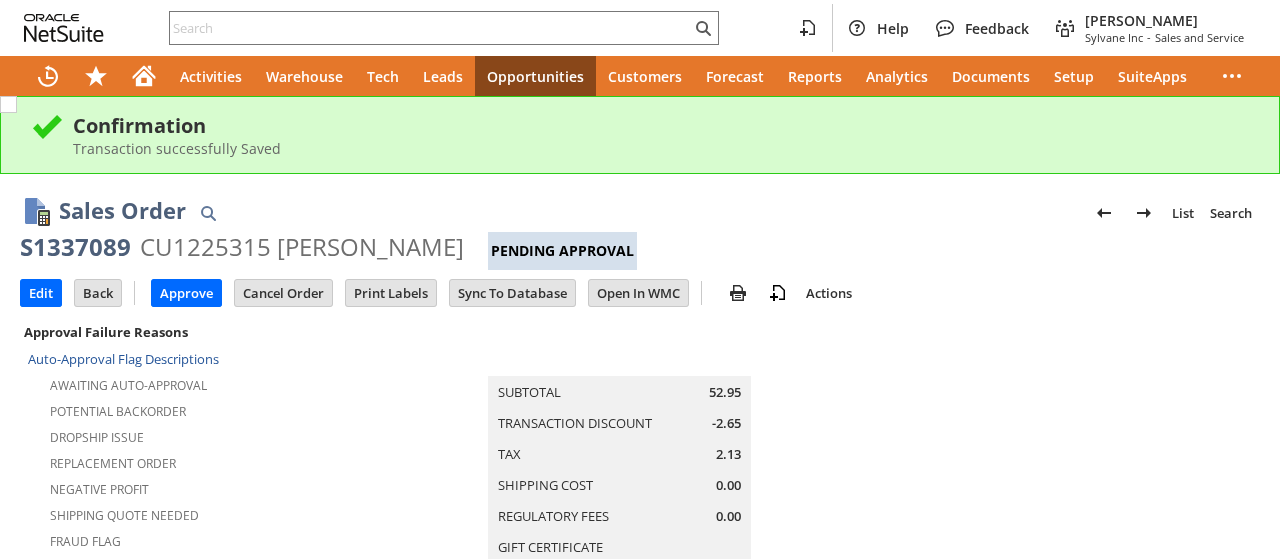scroll, scrollTop: 0, scrollLeft: 0, axis: both 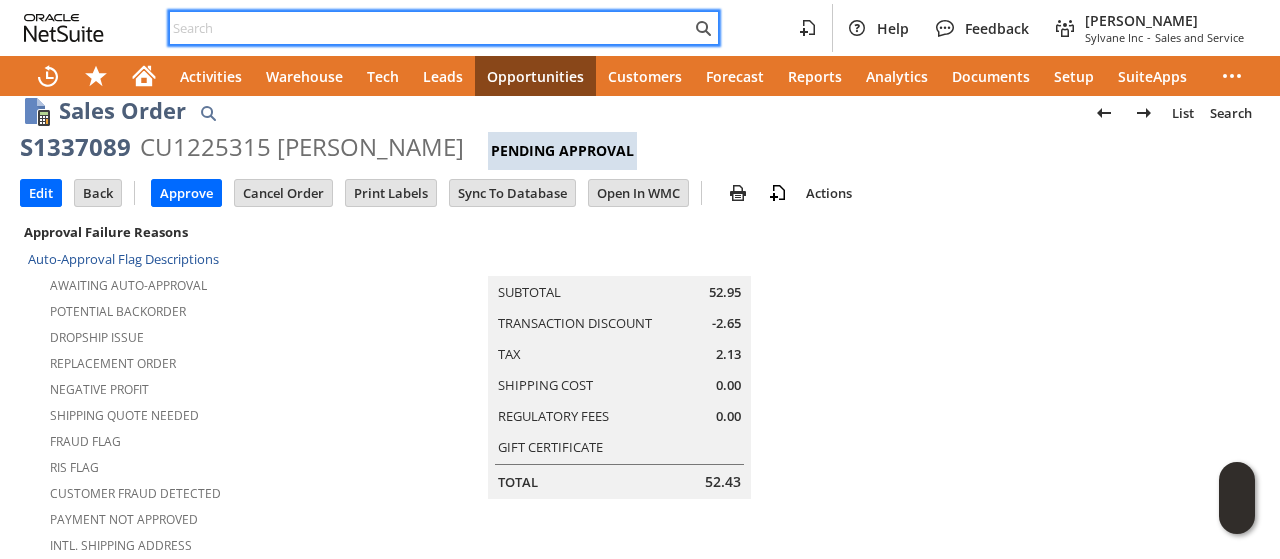 paste on "8147623308" 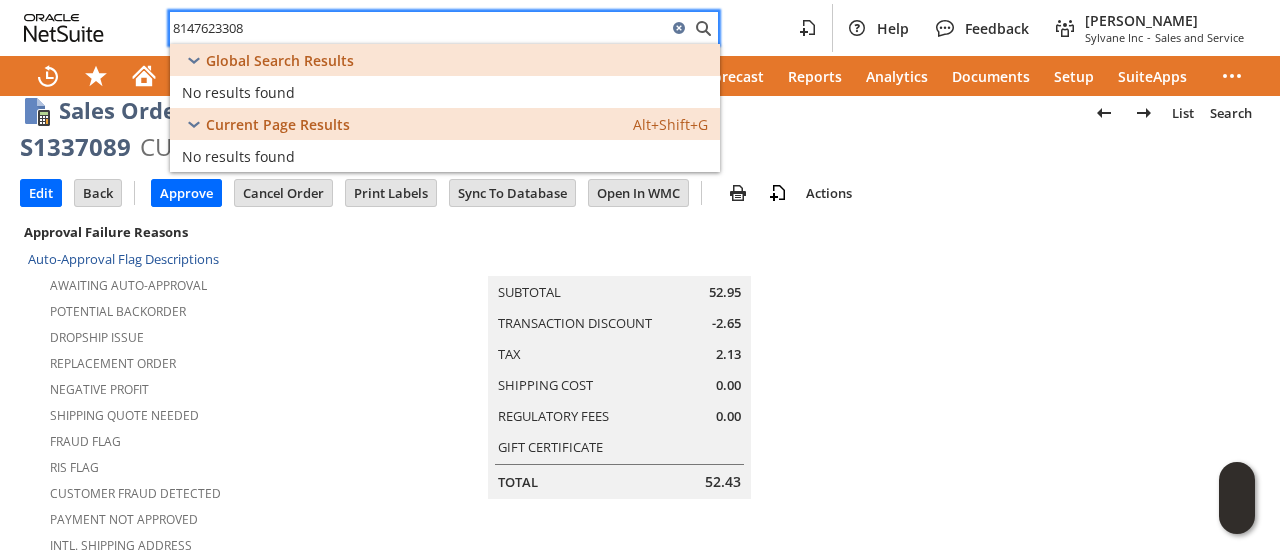 type on "8147623308" 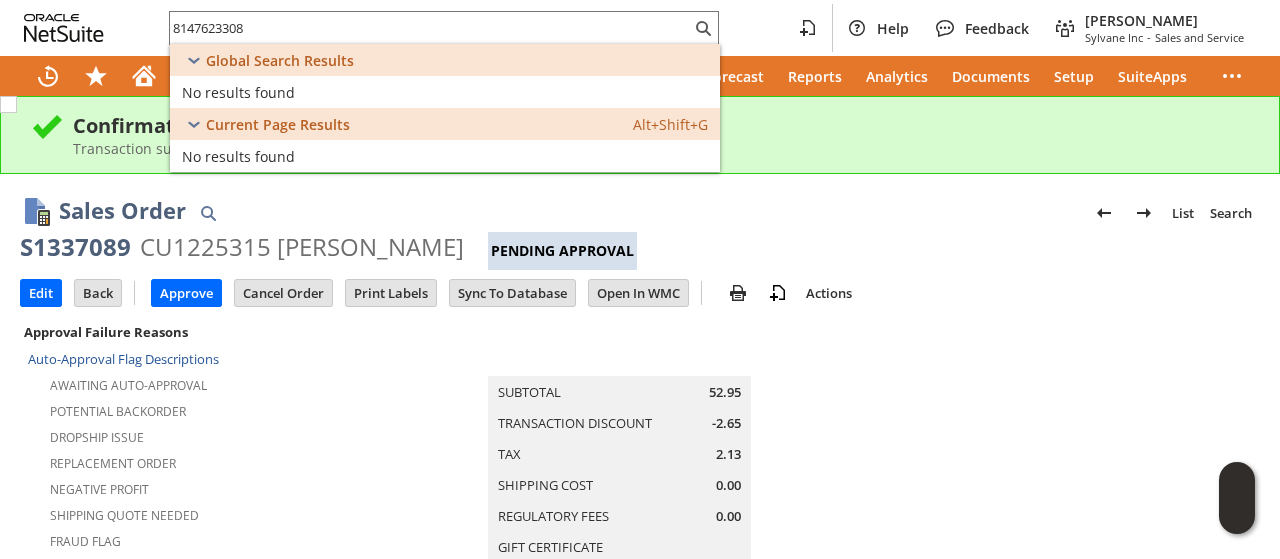 scroll, scrollTop: 0, scrollLeft: 0, axis: both 